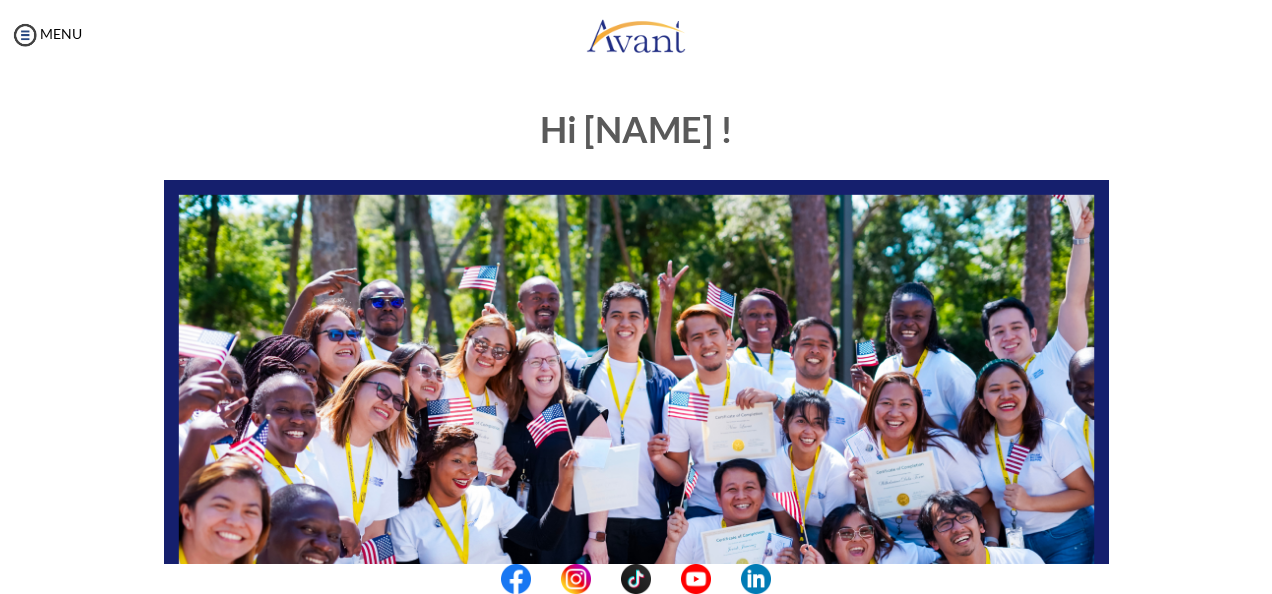 scroll, scrollTop: 0, scrollLeft: 0, axis: both 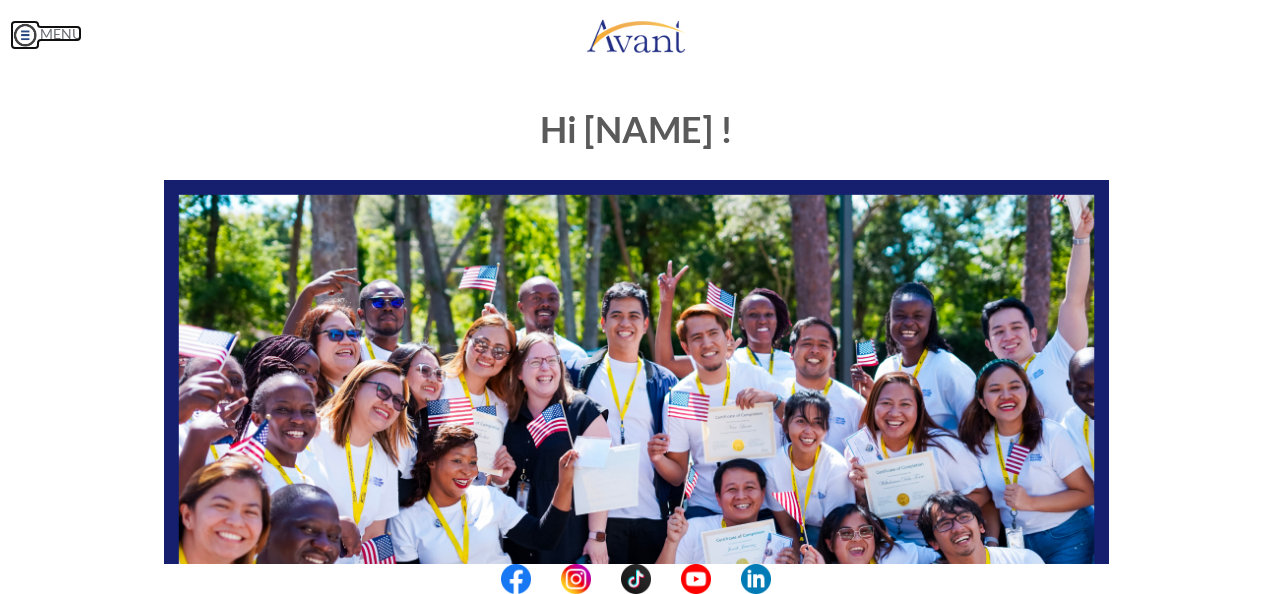 click at bounding box center [25, 35] 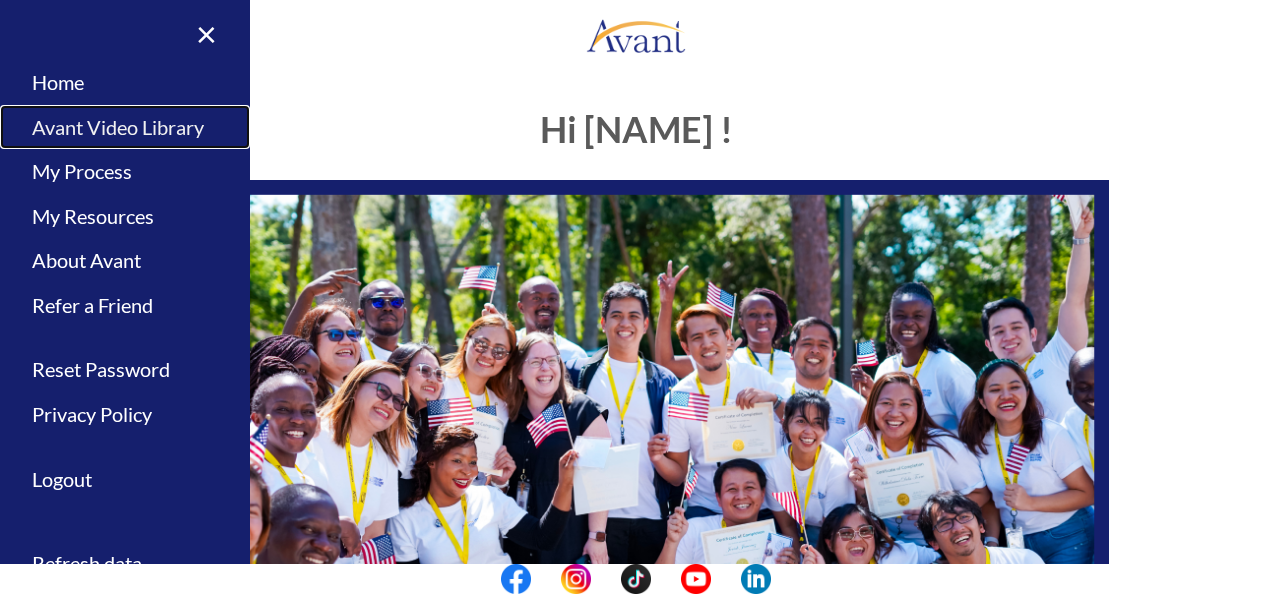 click on "Avant Video Library" at bounding box center (125, 127) 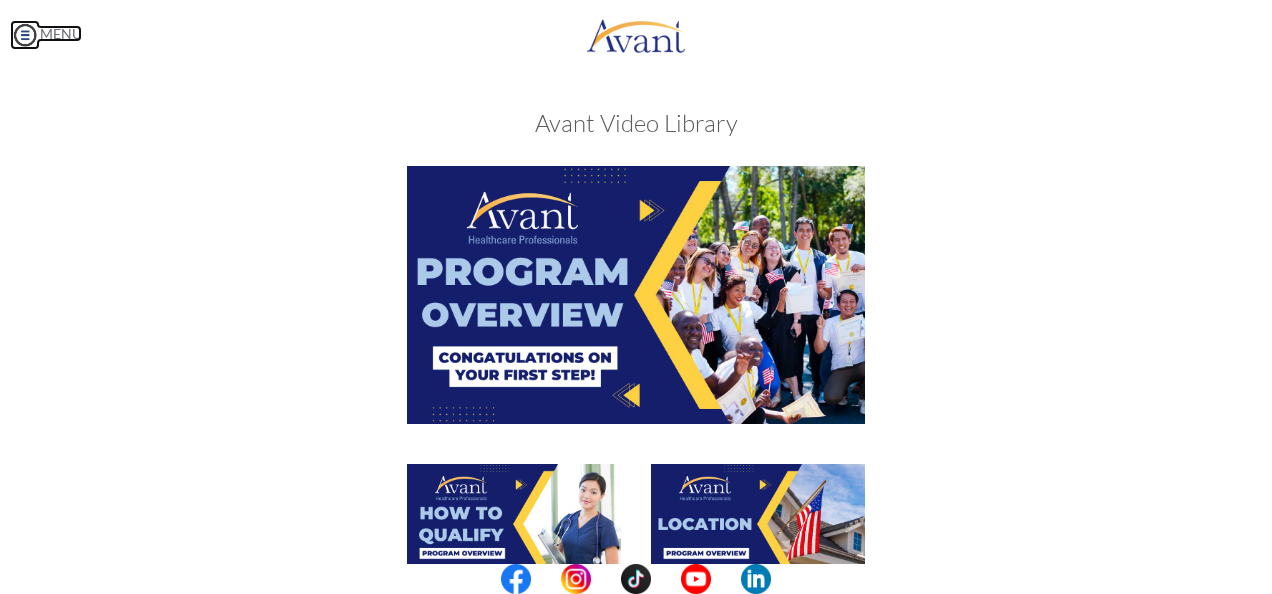 click at bounding box center (25, 35) 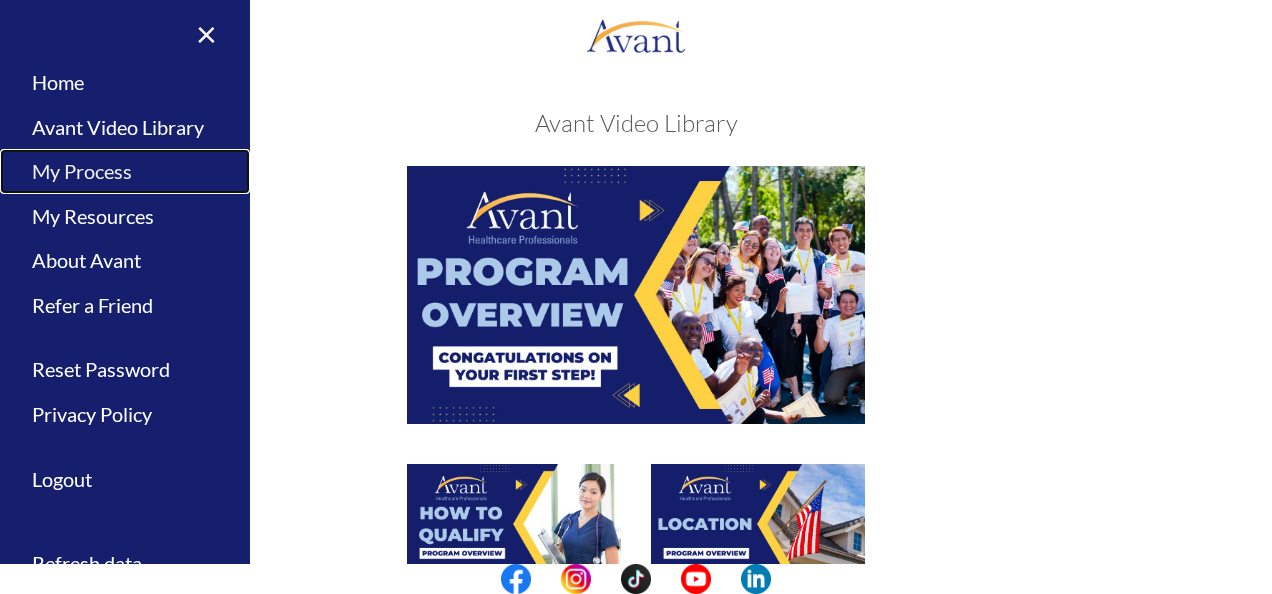 click on "My Process" at bounding box center [125, 171] 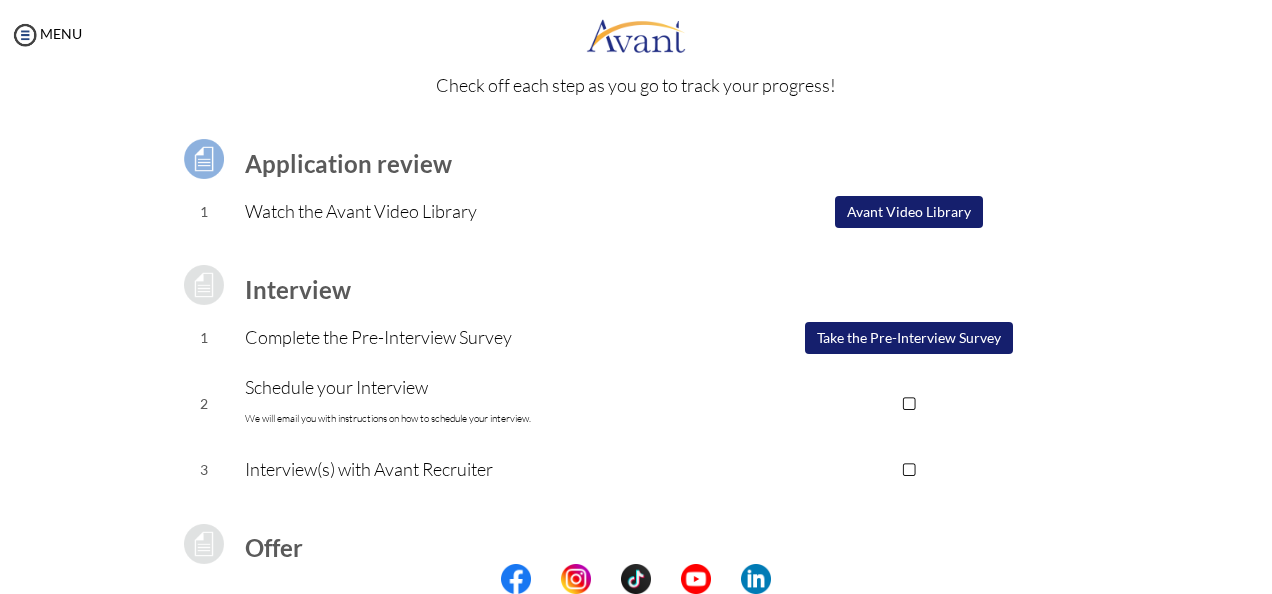 scroll, scrollTop: 88, scrollLeft: 0, axis: vertical 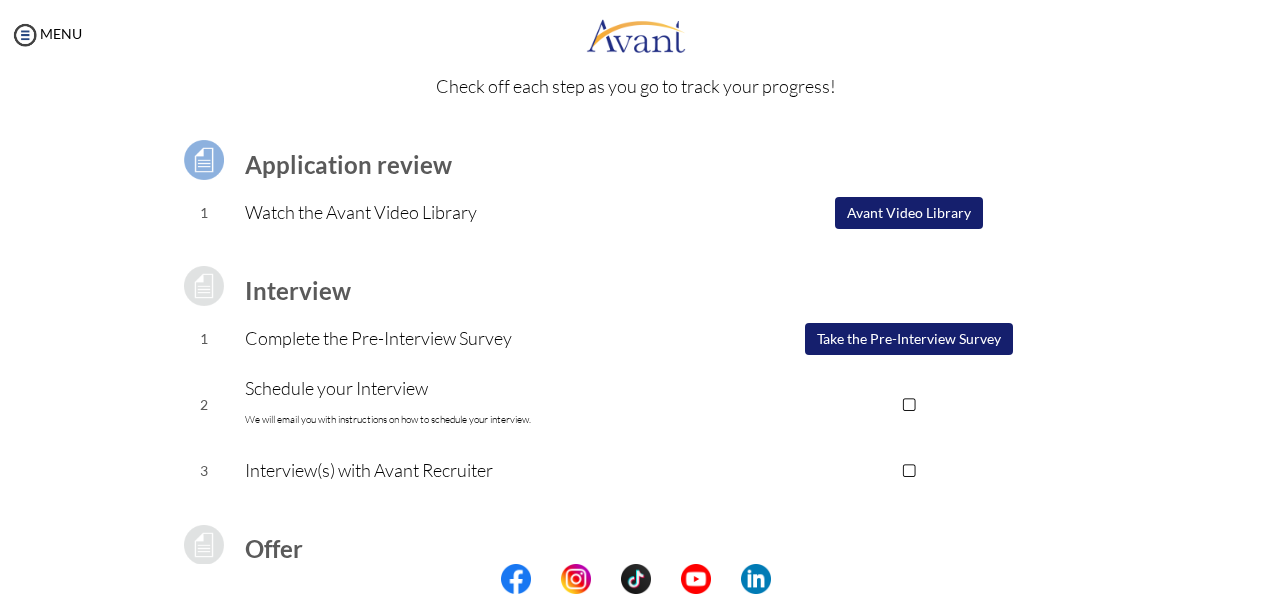click on "Avant Video Library" at bounding box center [909, 213] 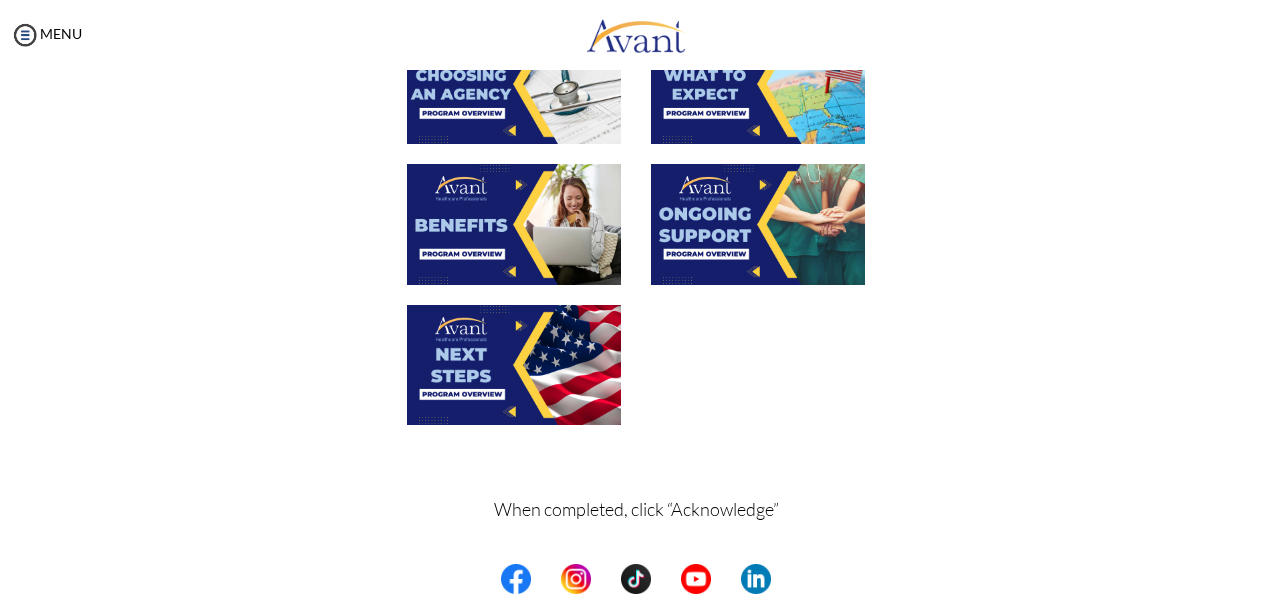 scroll, scrollTop: 780, scrollLeft: 0, axis: vertical 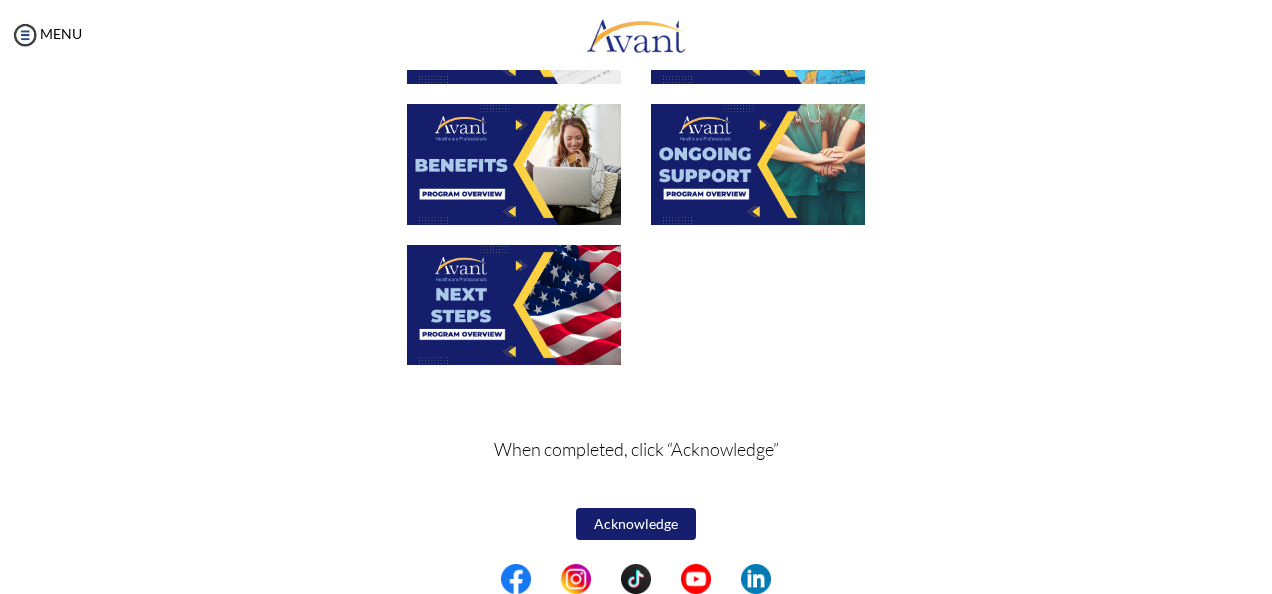 click on "Acknowledge" at bounding box center (636, 524) 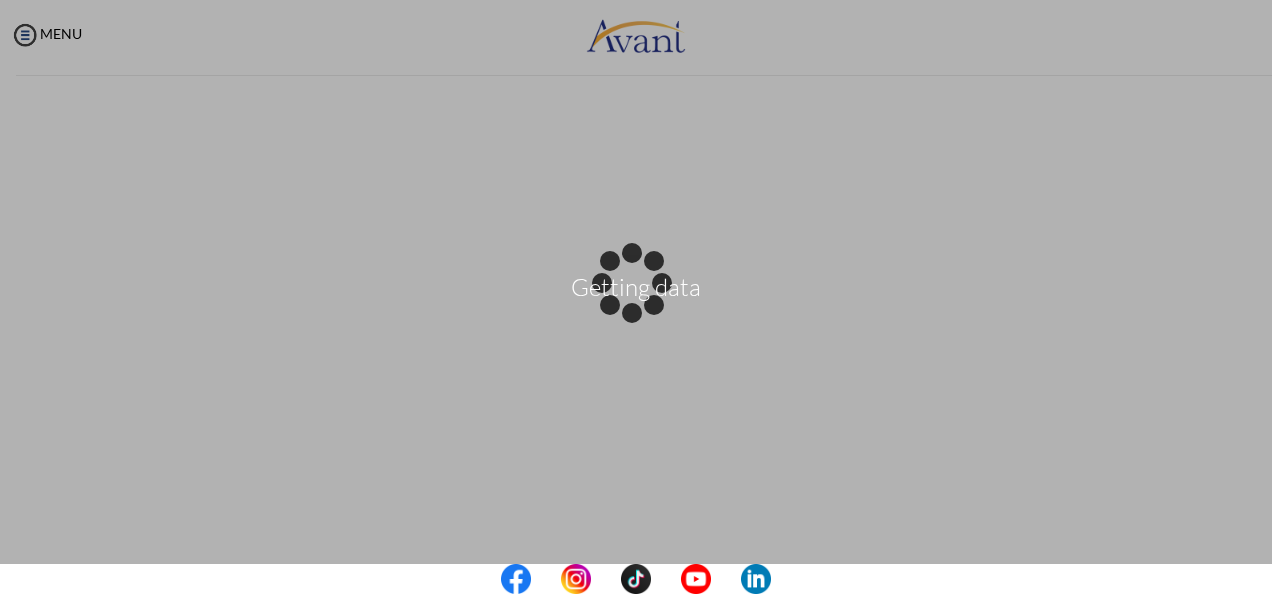 scroll, scrollTop: 782, scrollLeft: 0, axis: vertical 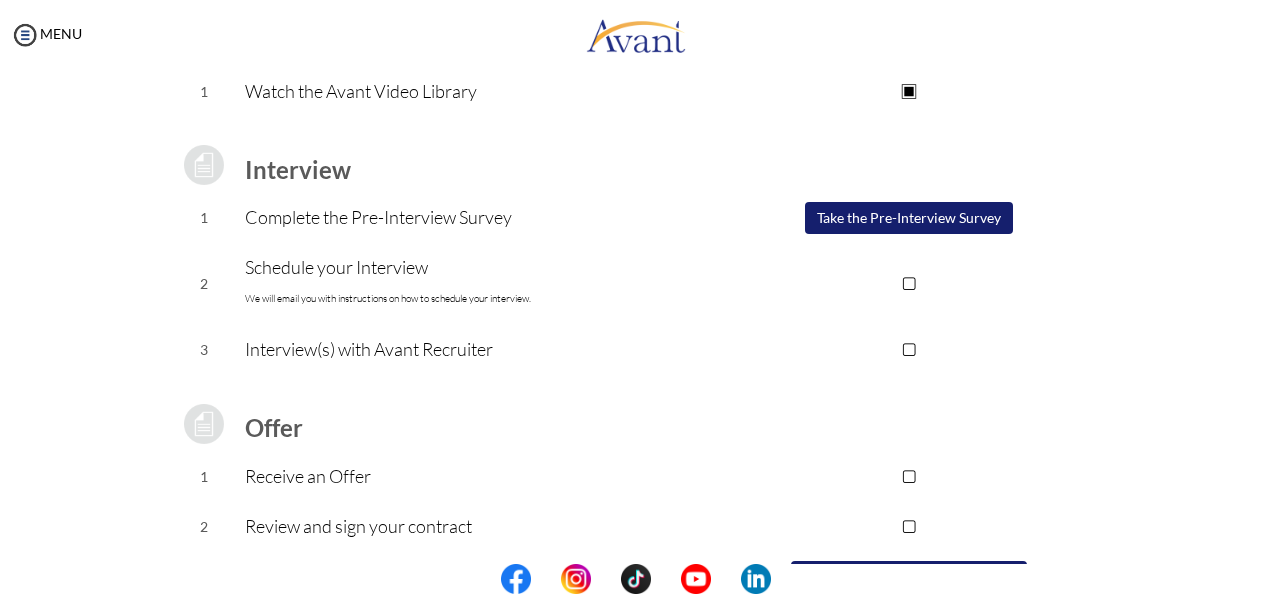 click on "Take the Pre-Interview Survey" at bounding box center (909, 218) 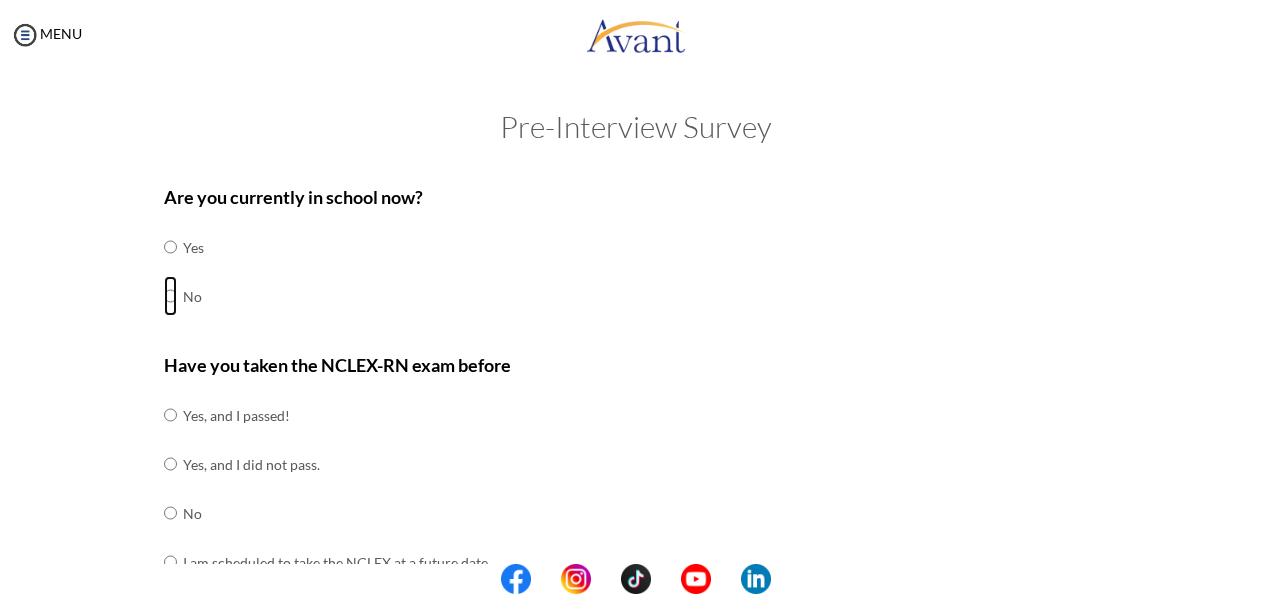 click at bounding box center (170, 247) 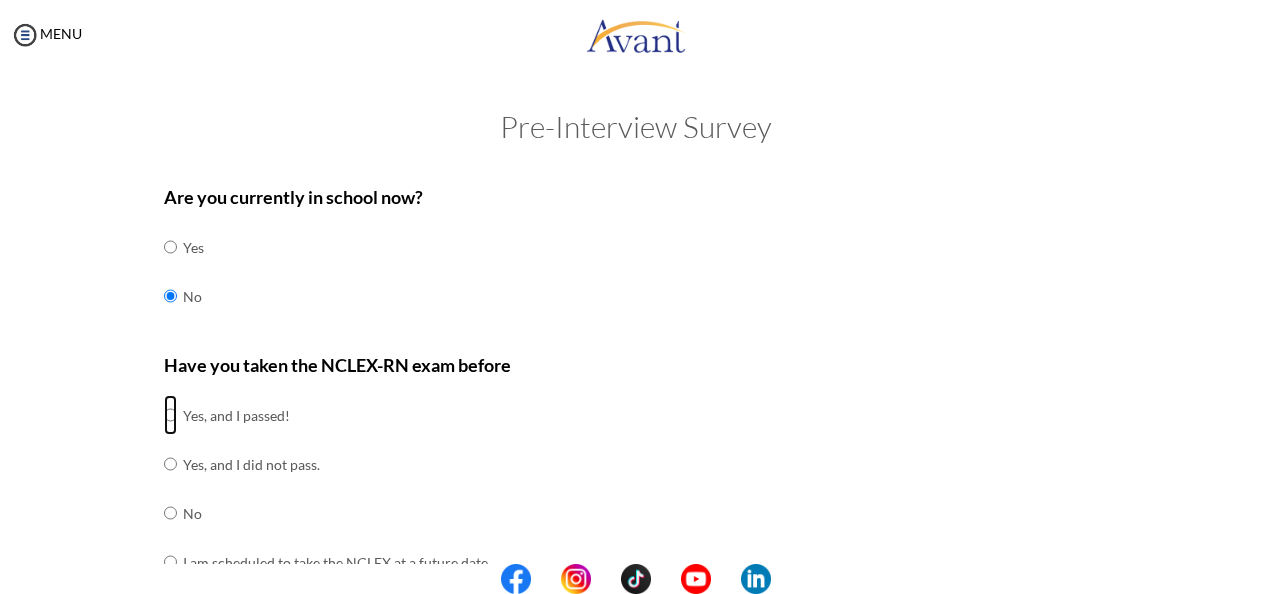 click at bounding box center (170, 415) 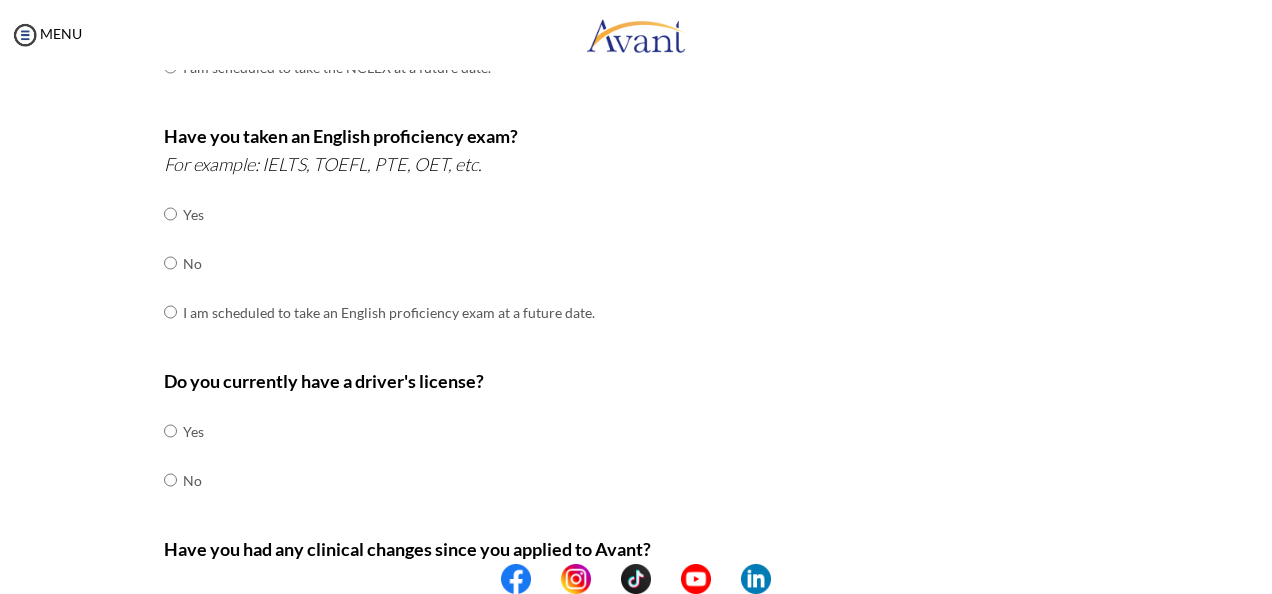 scroll, scrollTop: 497, scrollLeft: 0, axis: vertical 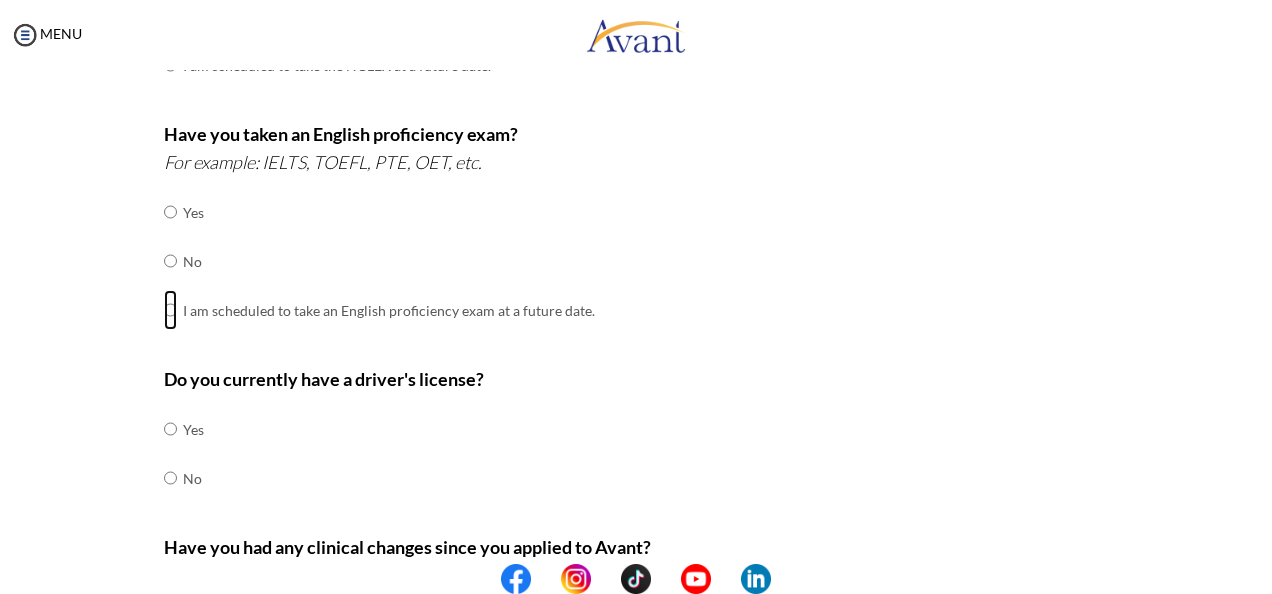 click at bounding box center [170, 212] 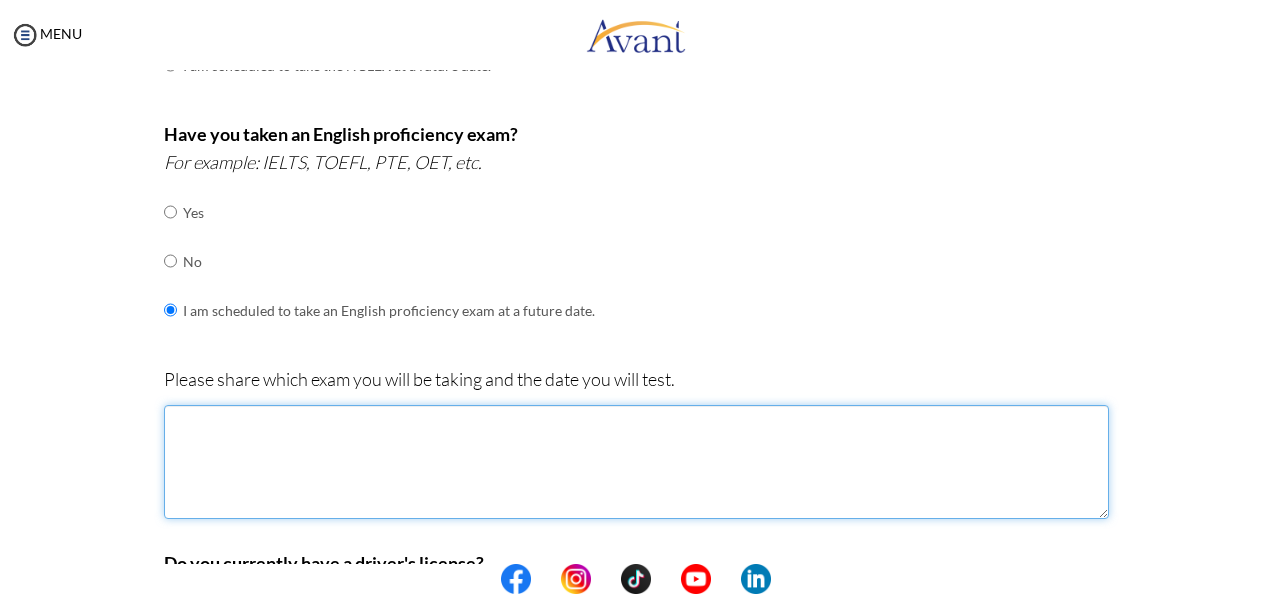 click at bounding box center (636, 462) 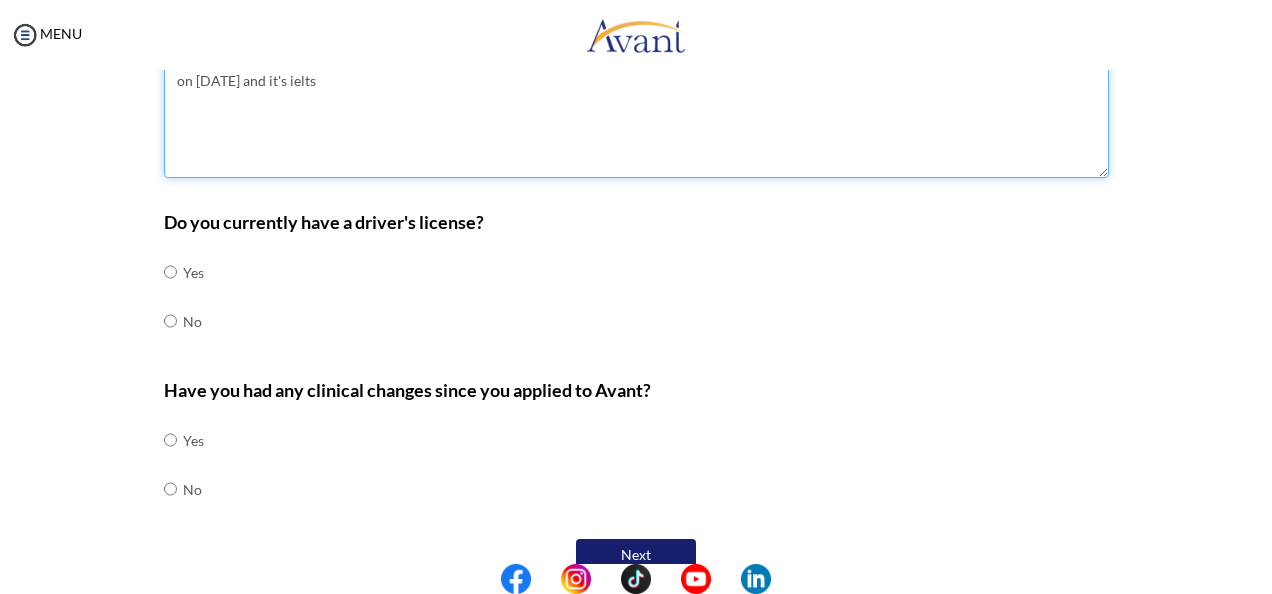 scroll, scrollTop: 865, scrollLeft: 0, axis: vertical 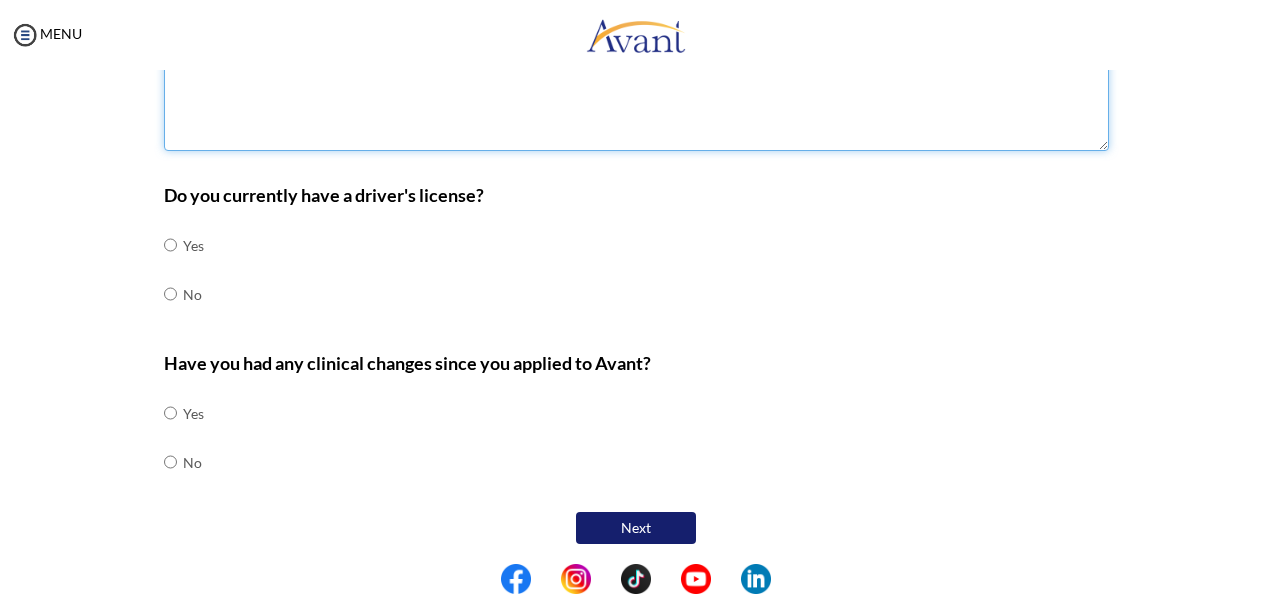 type on "on [DATE] and it's ielts" 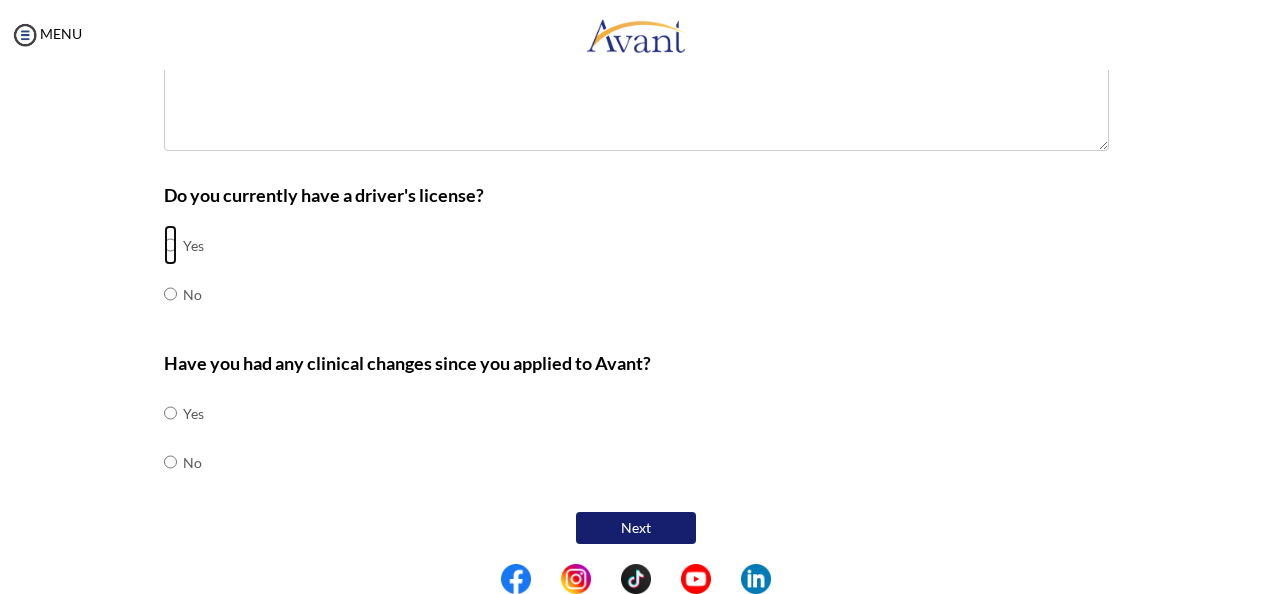 click at bounding box center (170, 245) 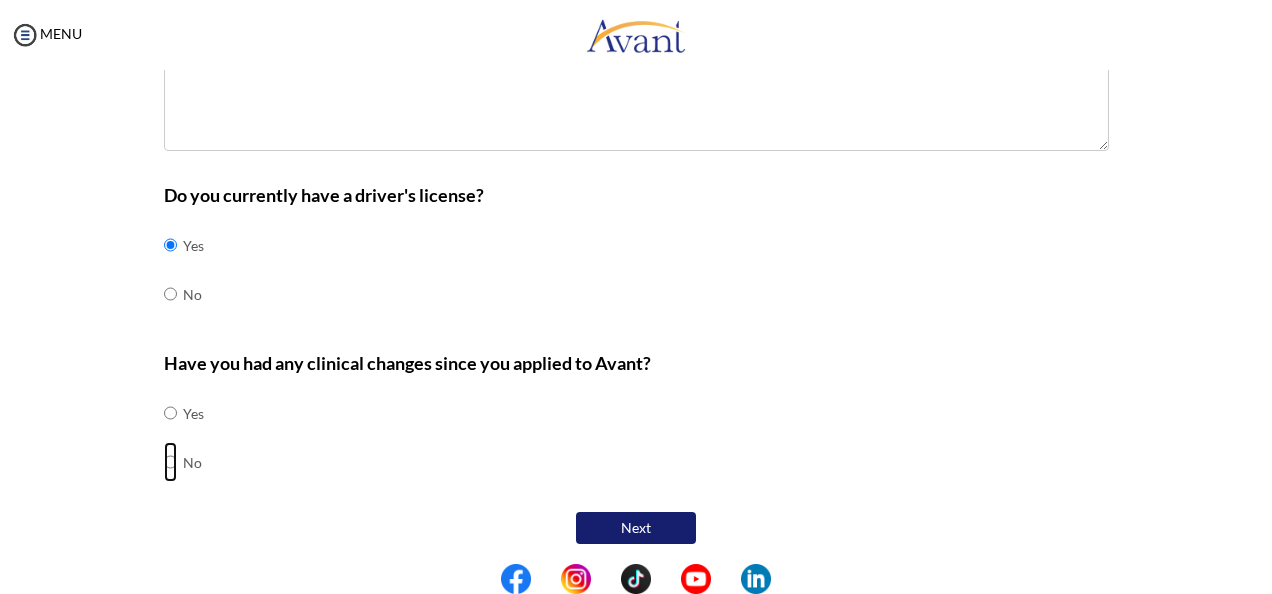 click at bounding box center [170, 413] 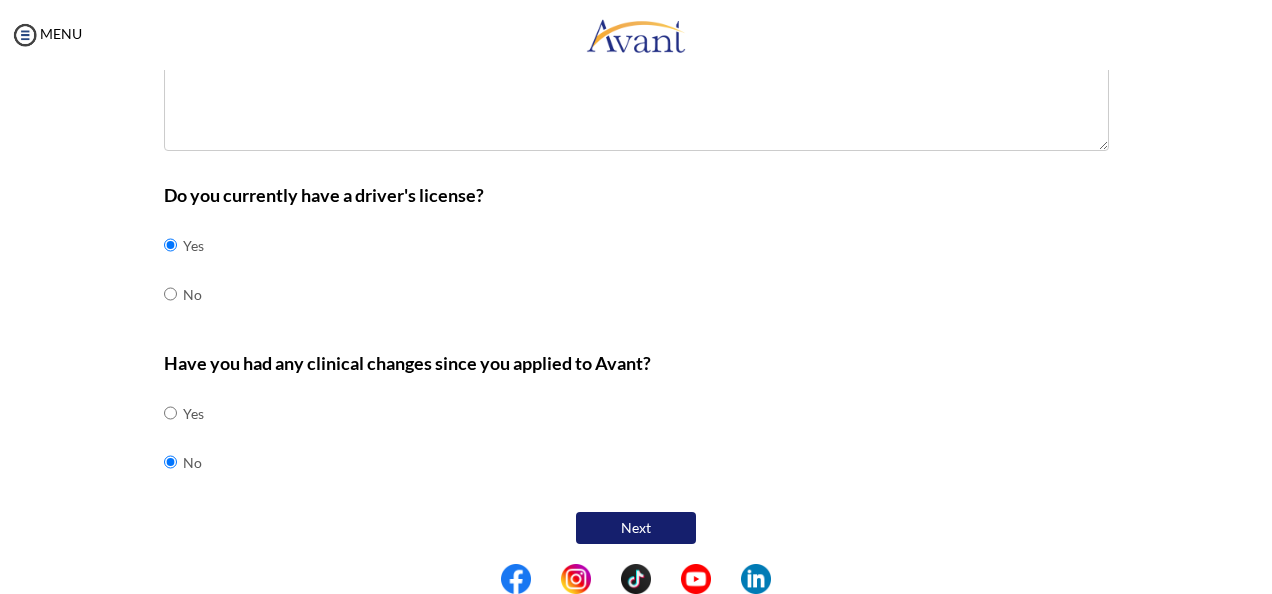 click on "Next" at bounding box center (636, 528) 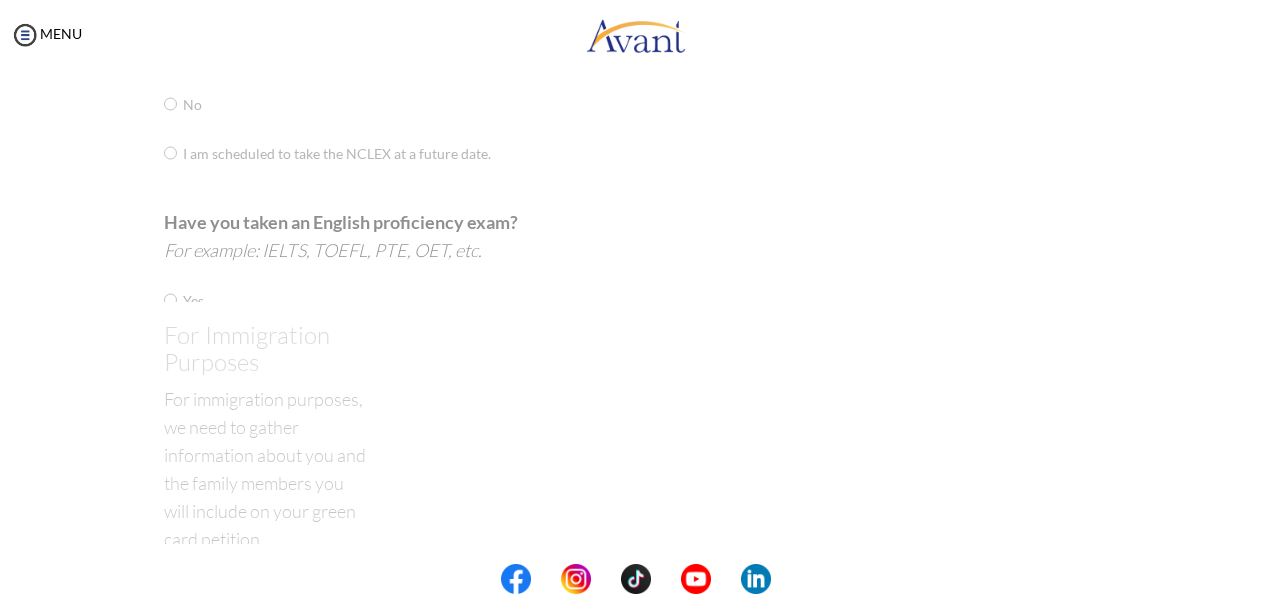 scroll, scrollTop: 40, scrollLeft: 0, axis: vertical 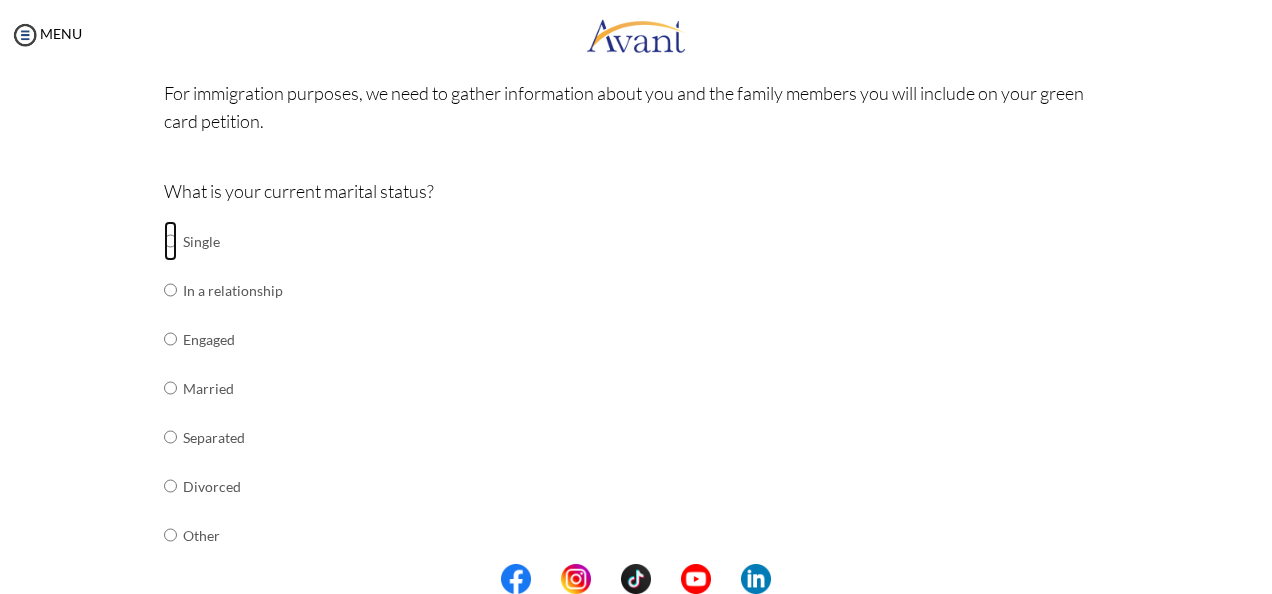 click at bounding box center [170, 241] 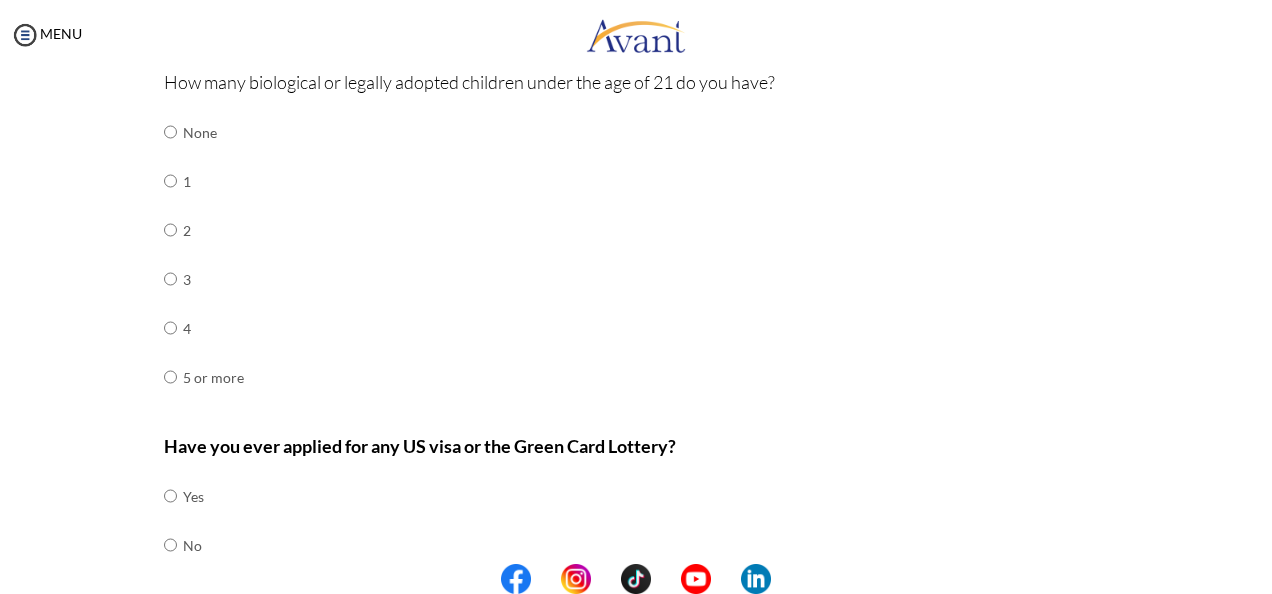 scroll, scrollTop: 675, scrollLeft: 0, axis: vertical 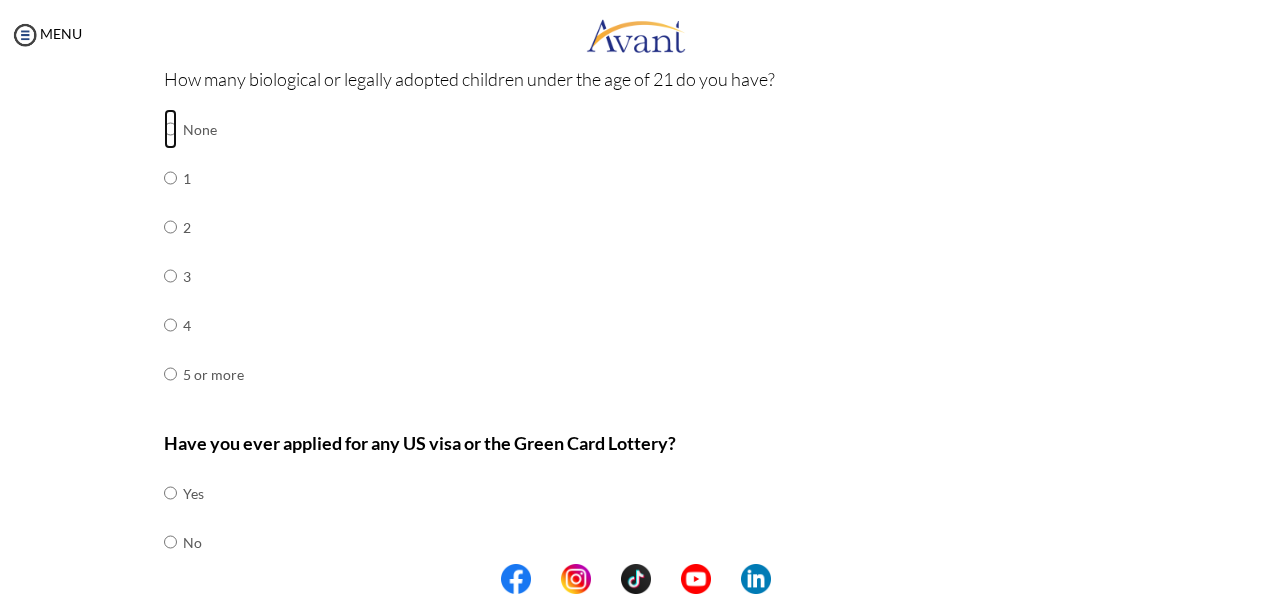 click at bounding box center (170, 129) 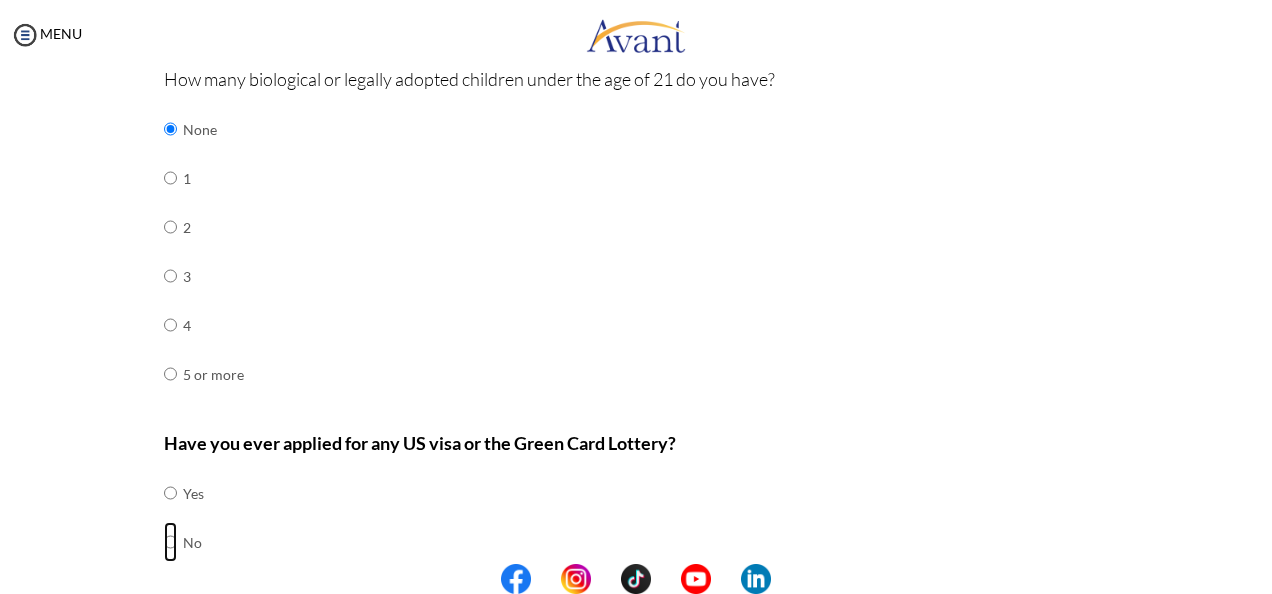 click at bounding box center (170, 493) 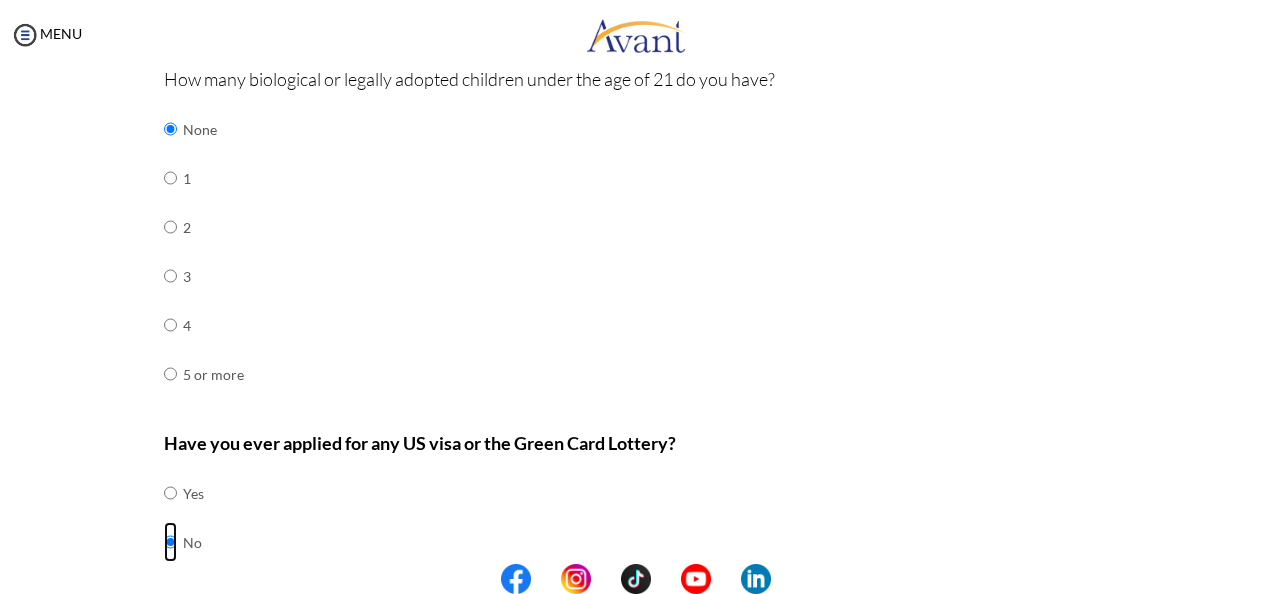 scroll, scrollTop: 755, scrollLeft: 0, axis: vertical 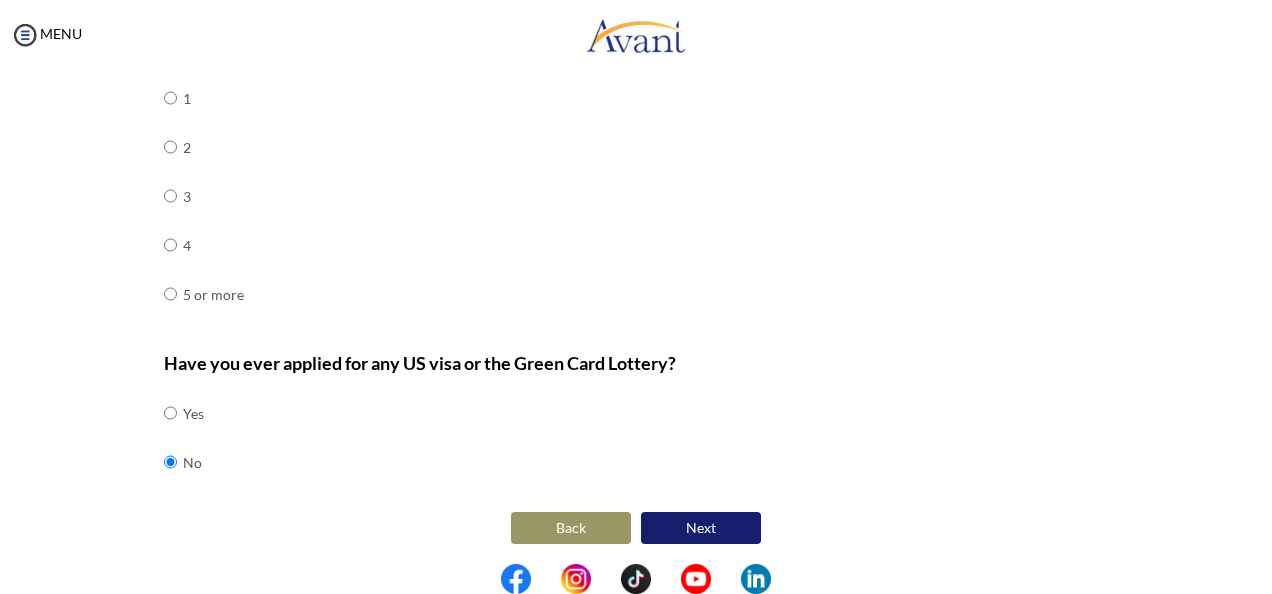 click on "Next" at bounding box center [701, 528] 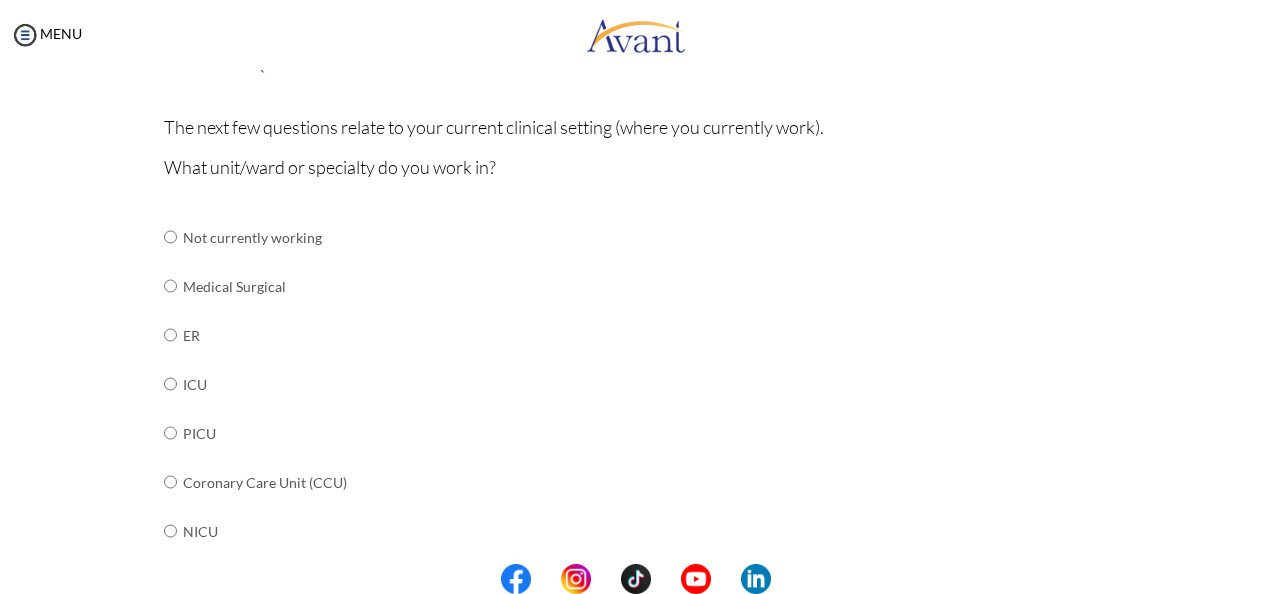 scroll, scrollTop: 218, scrollLeft: 0, axis: vertical 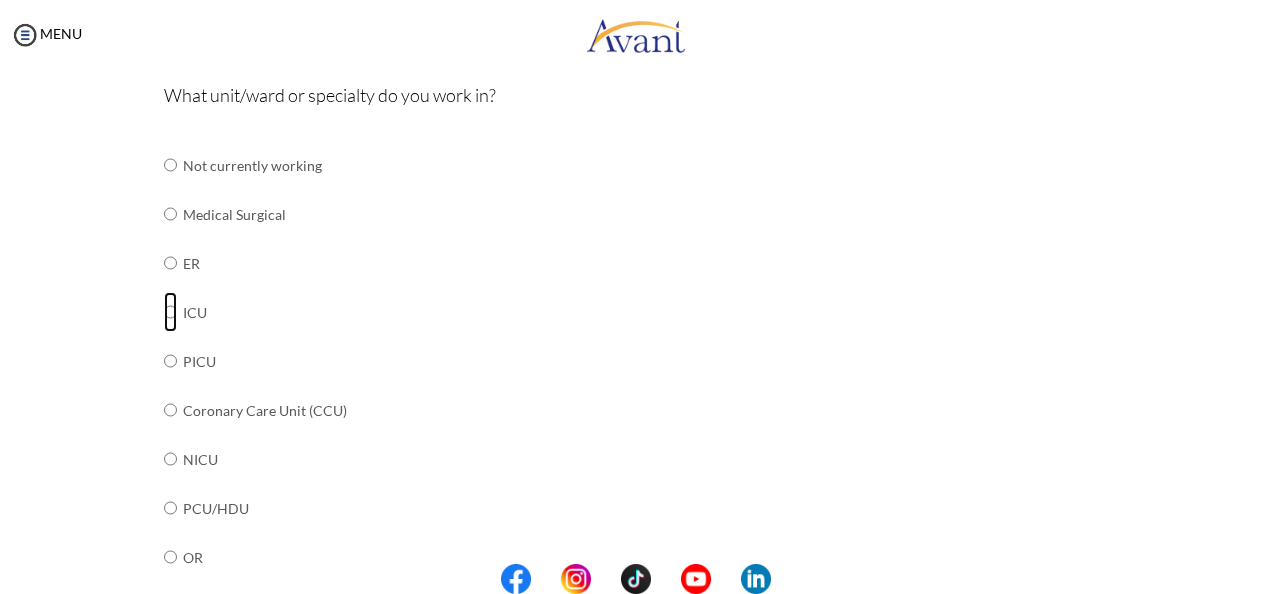 click at bounding box center (170, 165) 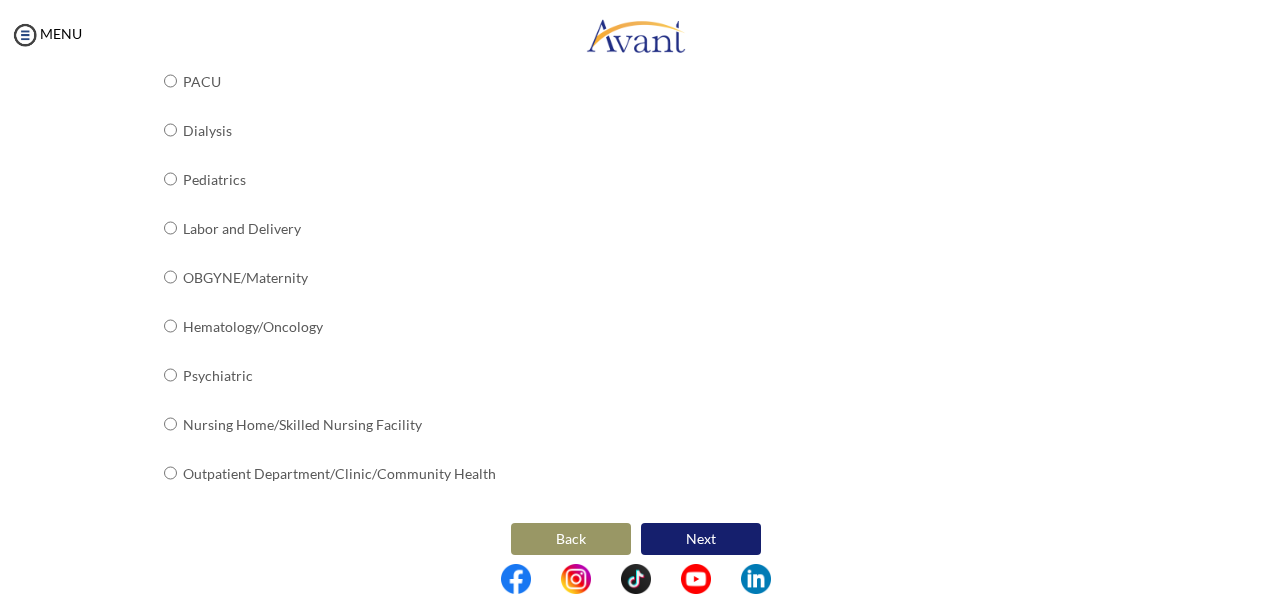 scroll, scrollTop: 850, scrollLeft: 0, axis: vertical 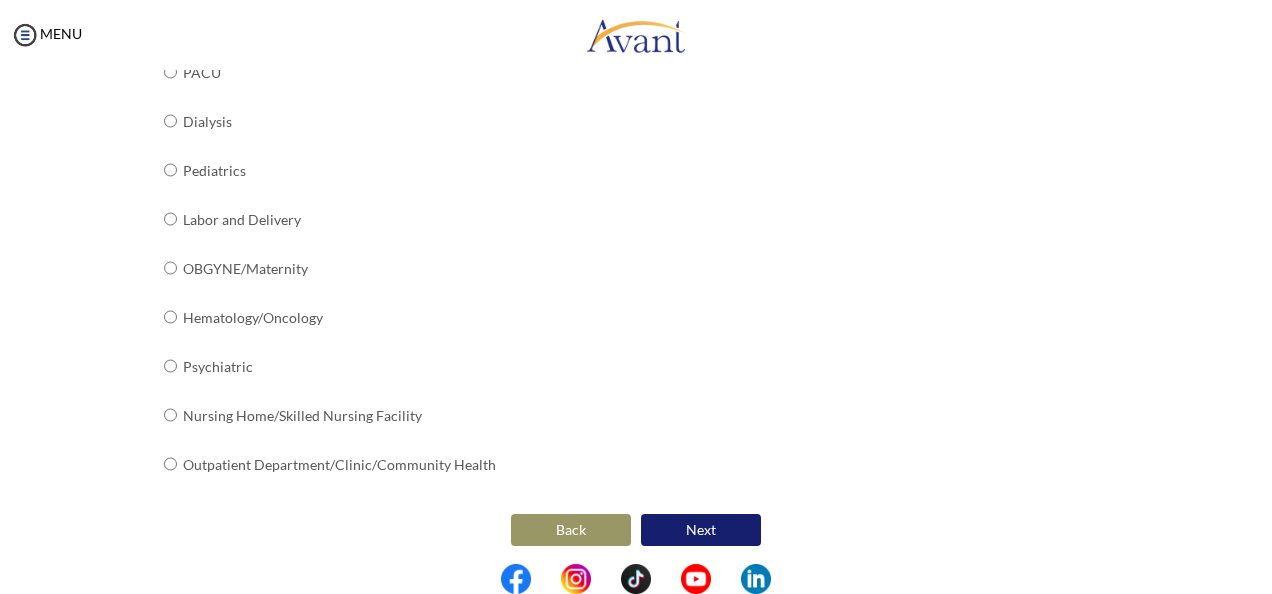 click on "Next" at bounding box center (701, 530) 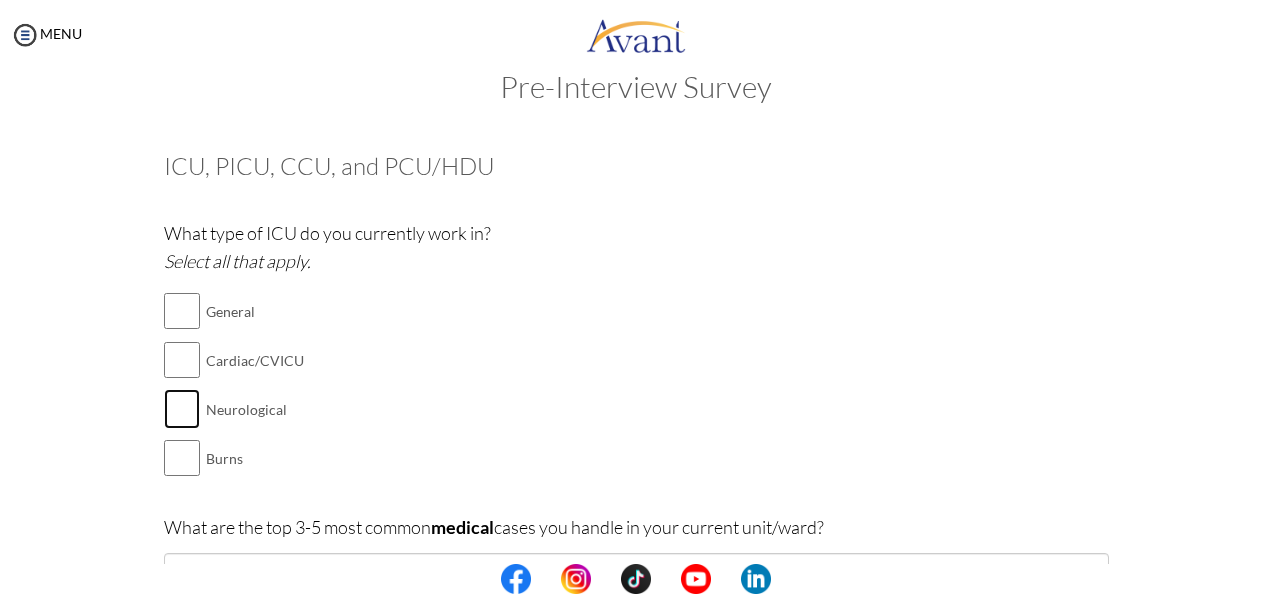 click at bounding box center [182, 409] 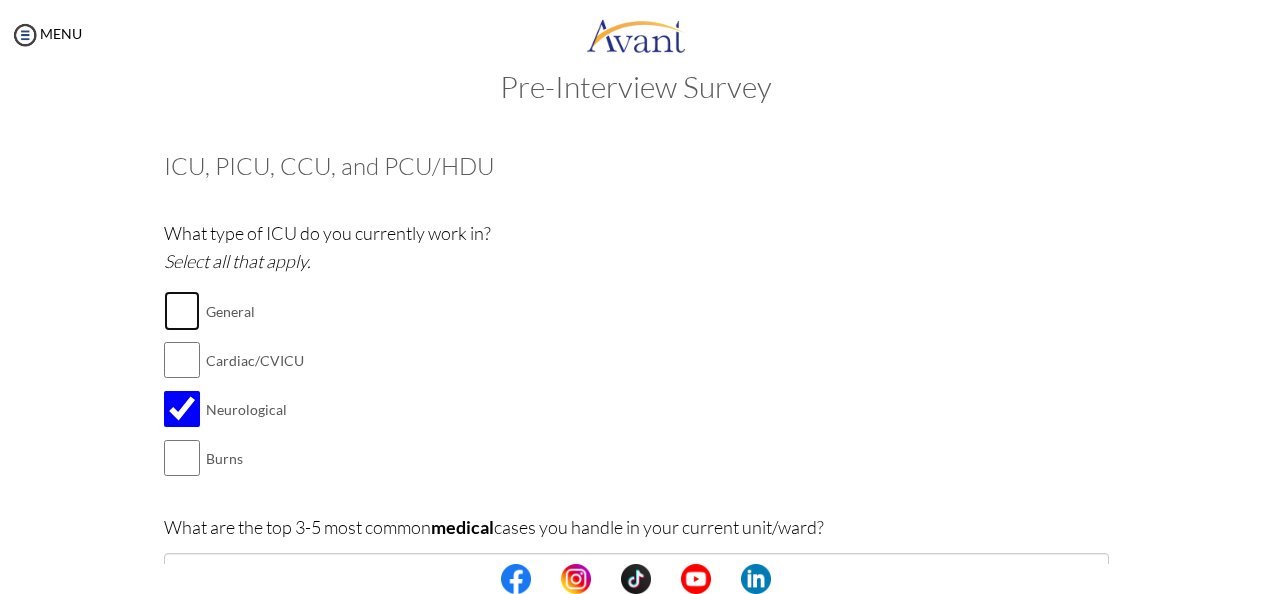 click at bounding box center (182, 311) 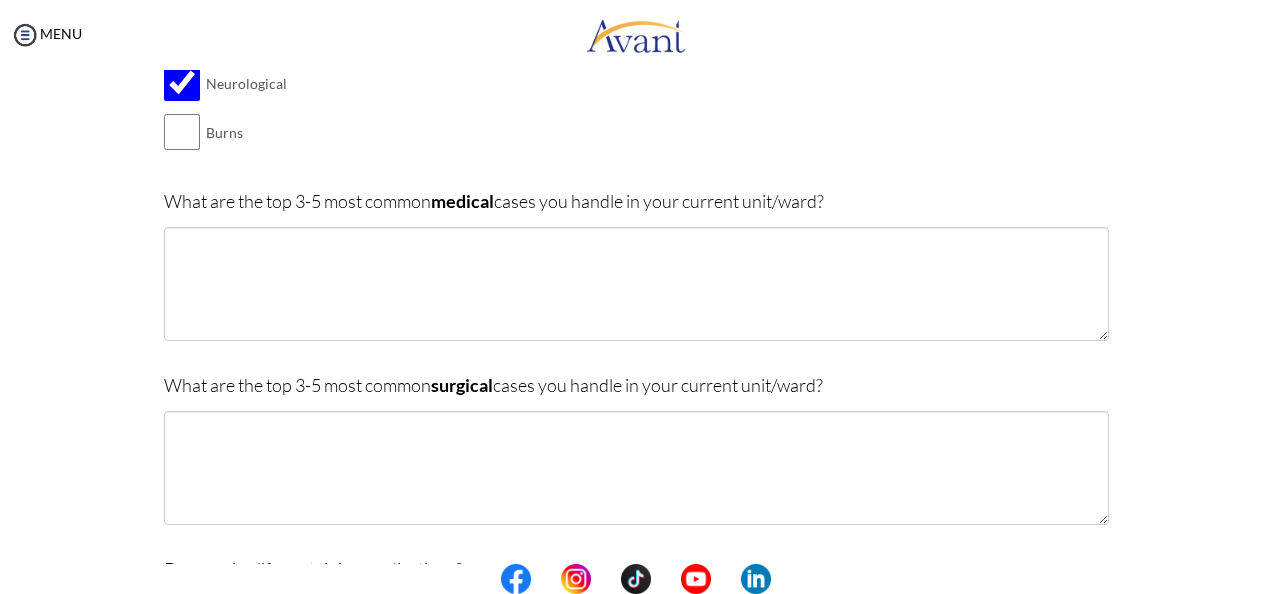 scroll, scrollTop: 434, scrollLeft: 0, axis: vertical 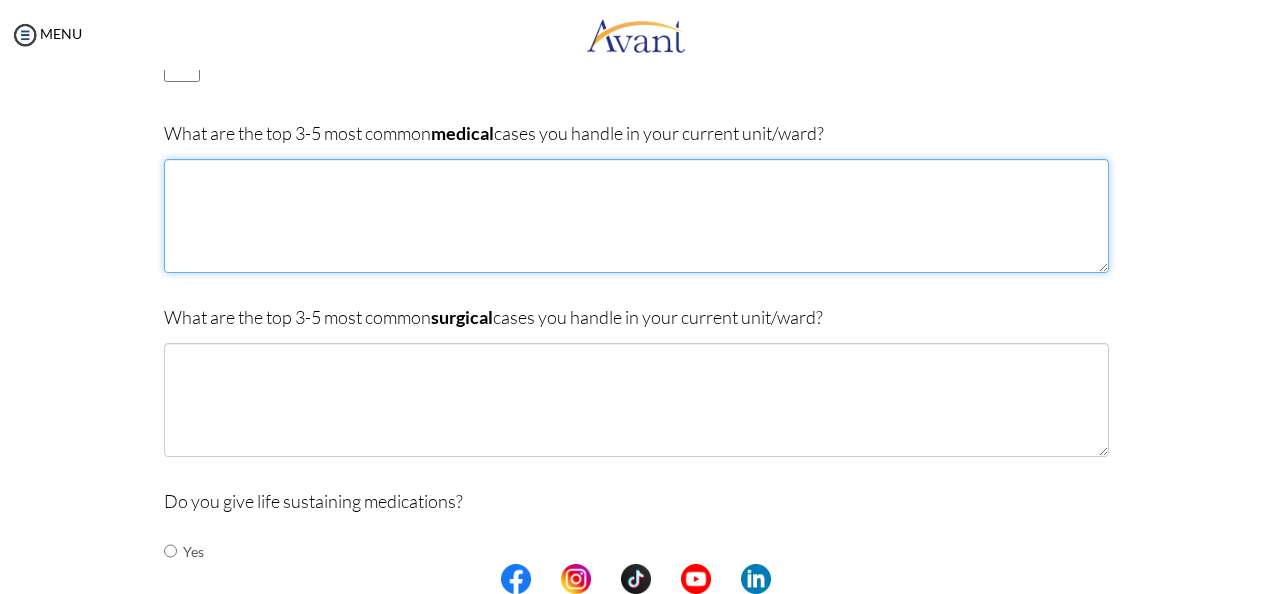 click at bounding box center (636, 216) 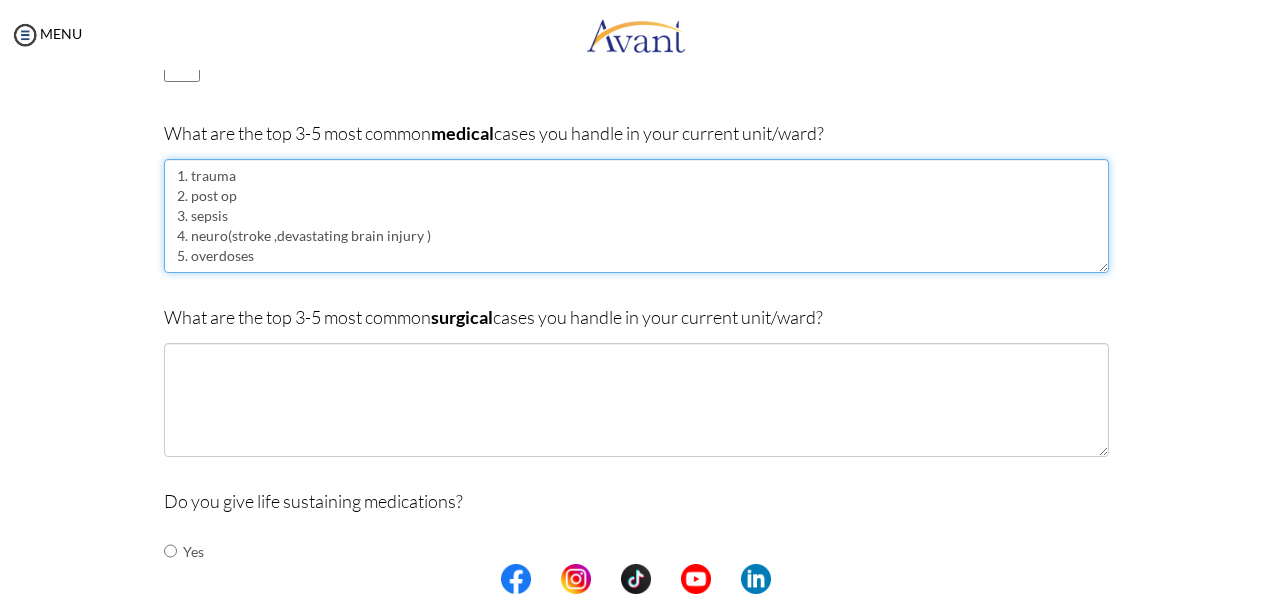scroll, scrollTop: 12, scrollLeft: 0, axis: vertical 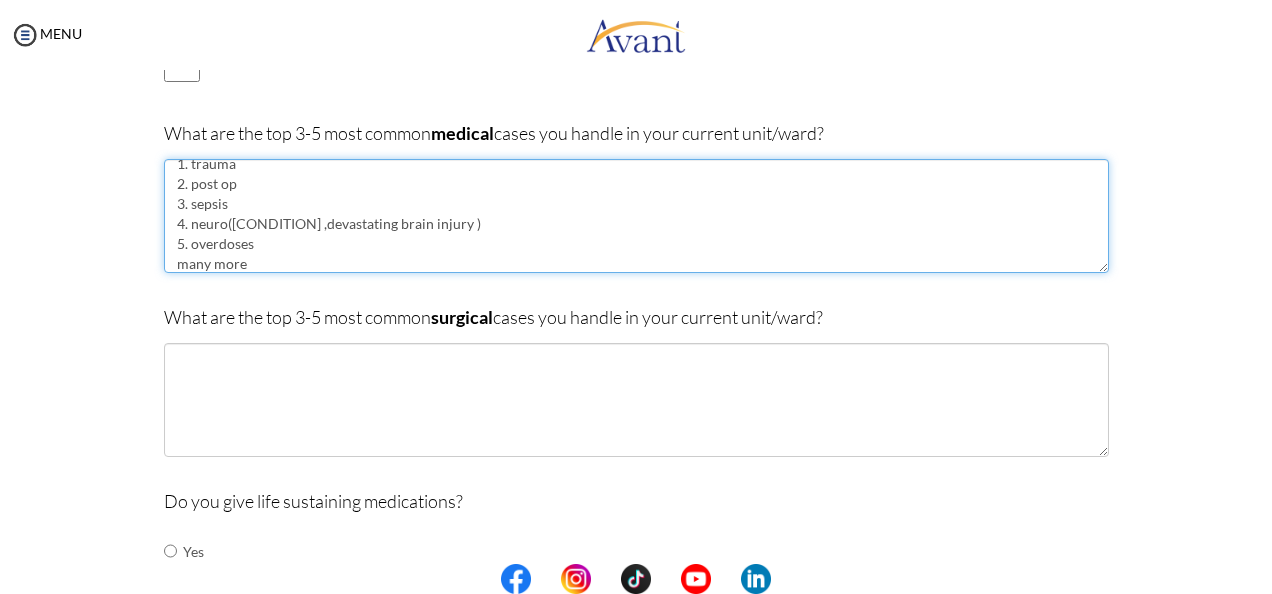 type on "1. trauma
2. post op
3. sepsis
4. neuro([CONDITION] ,devastating brain injury )
5. overdoses
many more" 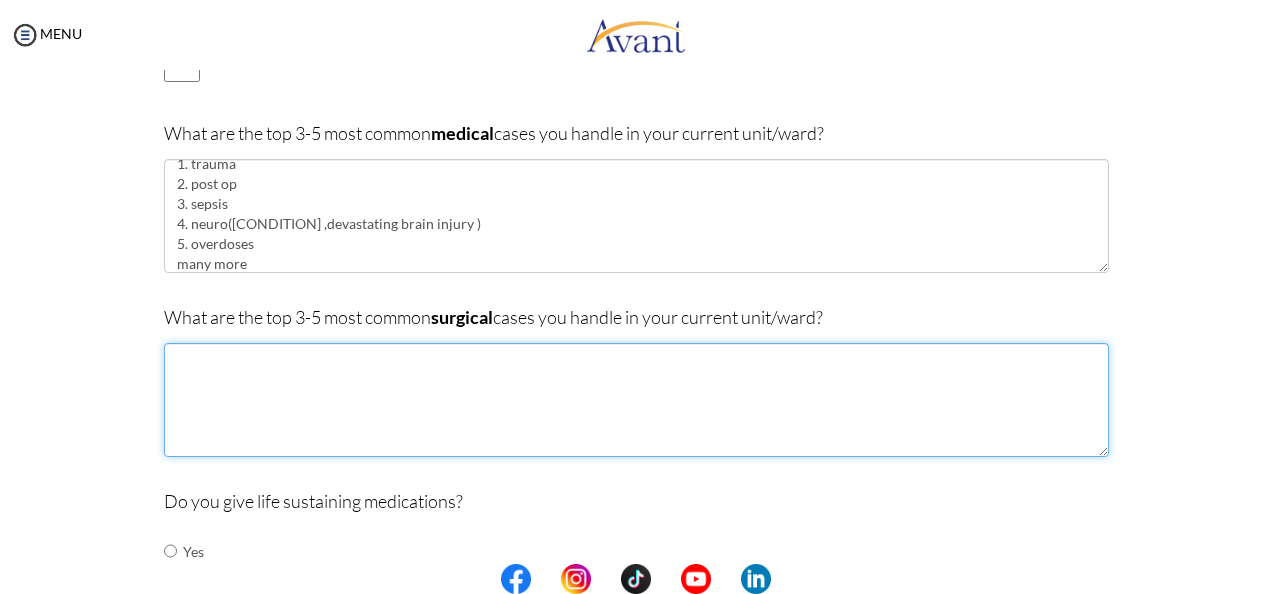 click at bounding box center (636, 400) 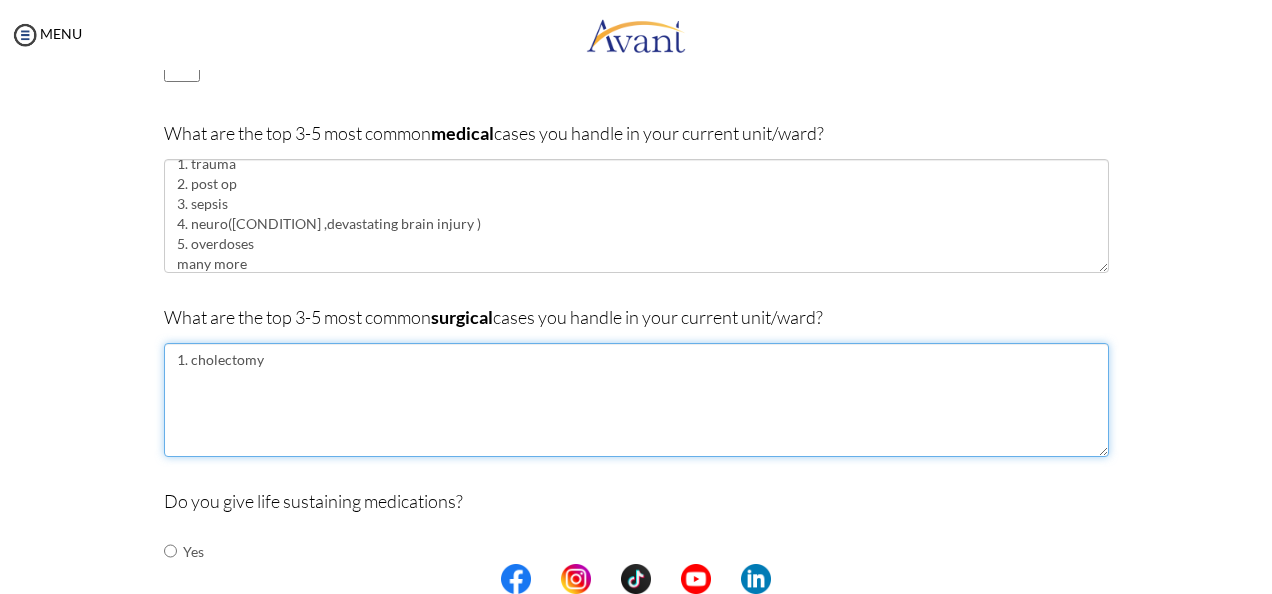 click on "1. cholectomy" at bounding box center [636, 400] 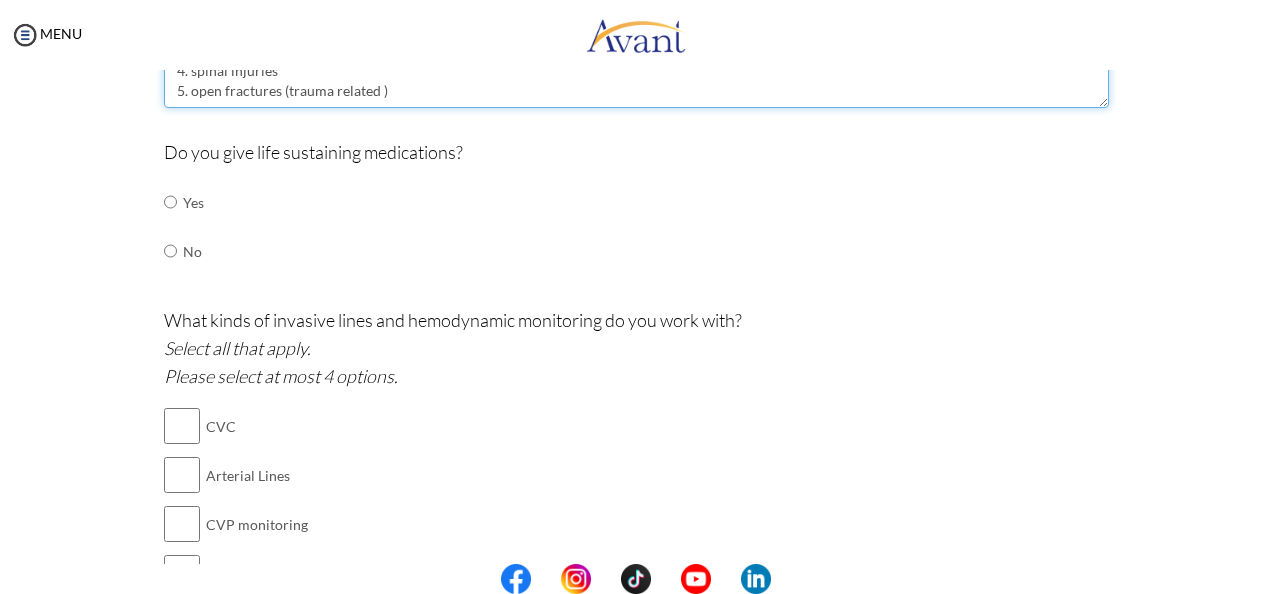 scroll, scrollTop: 798, scrollLeft: 0, axis: vertical 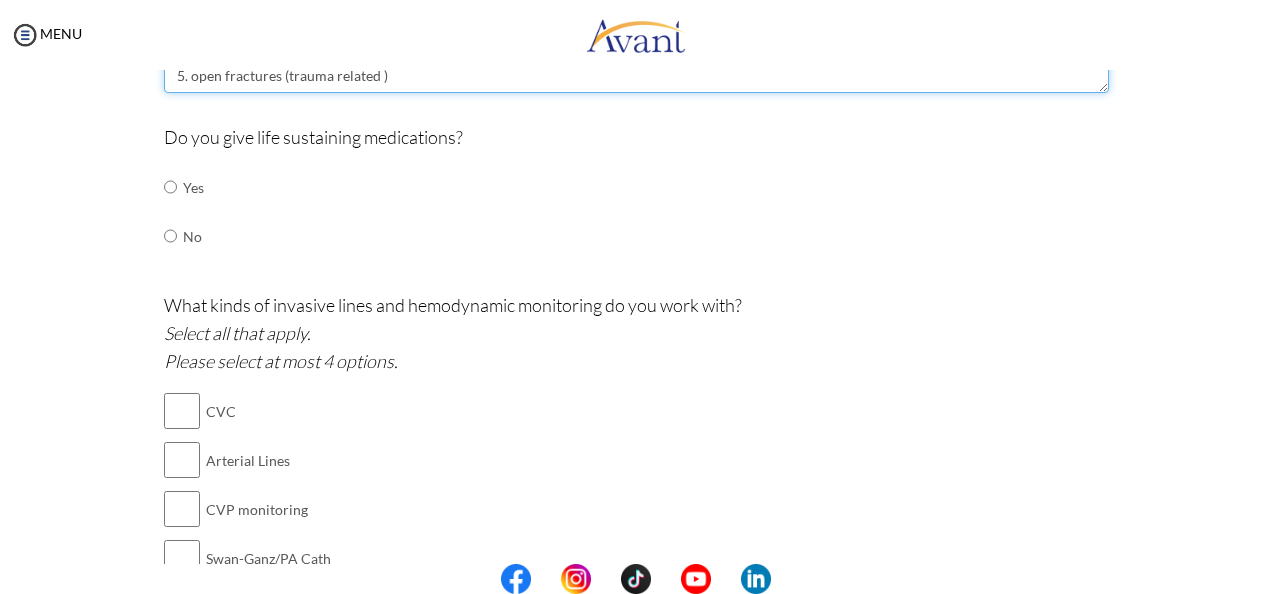 type on "1. cholecystitis
2. liver laceration
3.bowel obstructions
4. spinal injuries
5. open fractures (trauma related )" 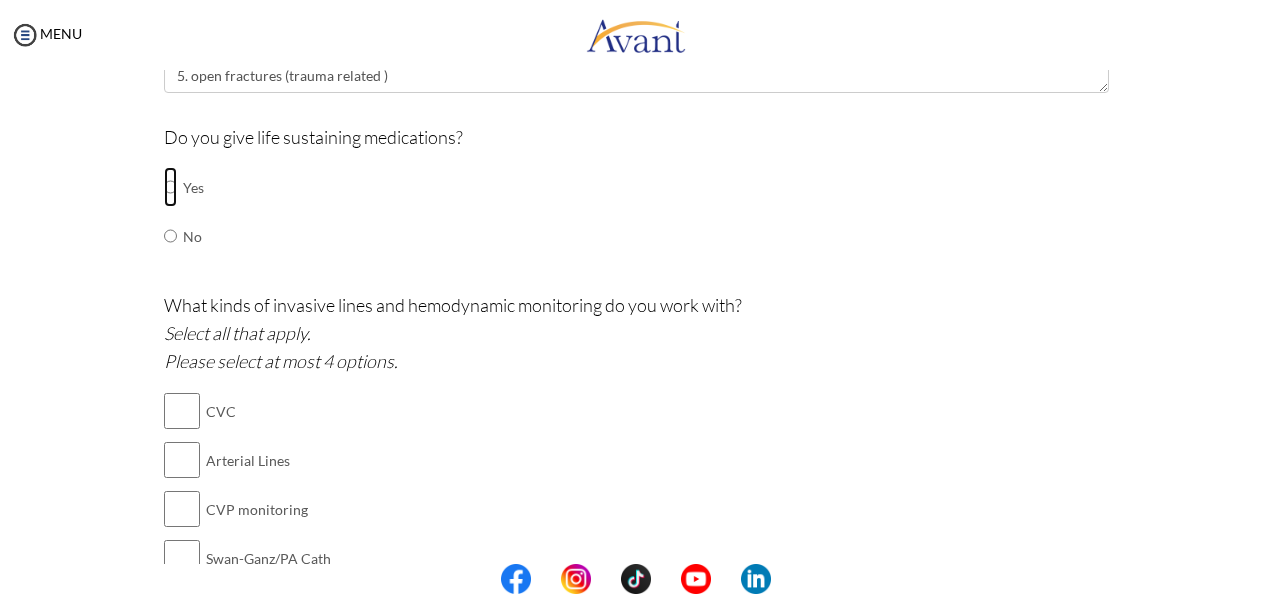 click at bounding box center [170, 187] 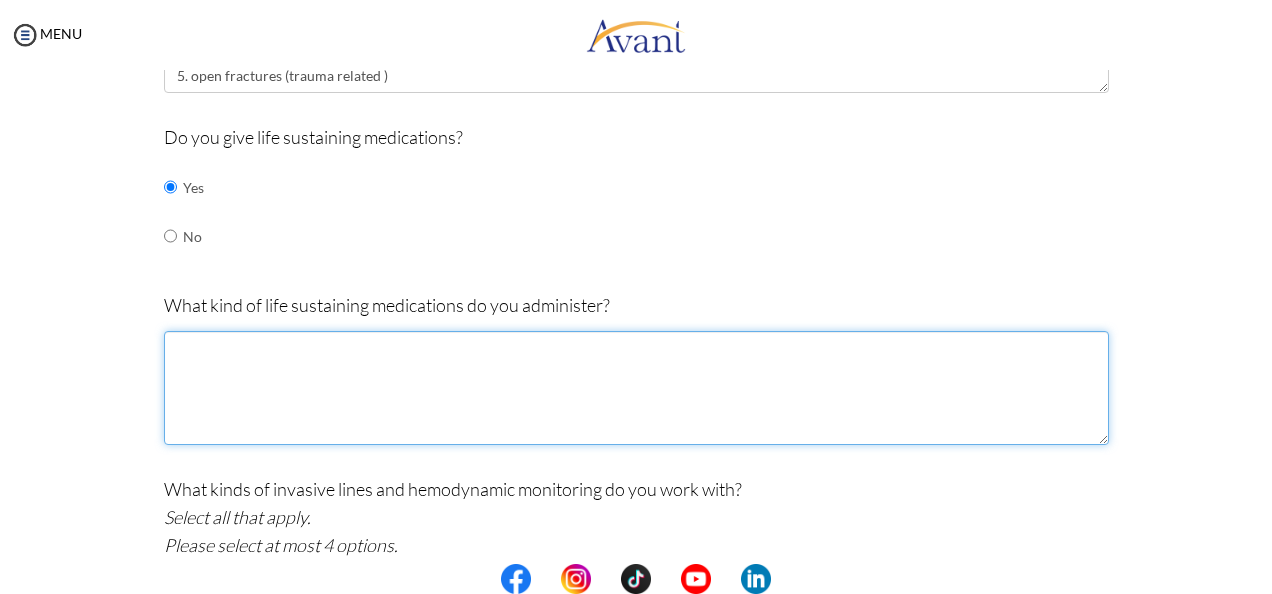 click at bounding box center [636, 388] 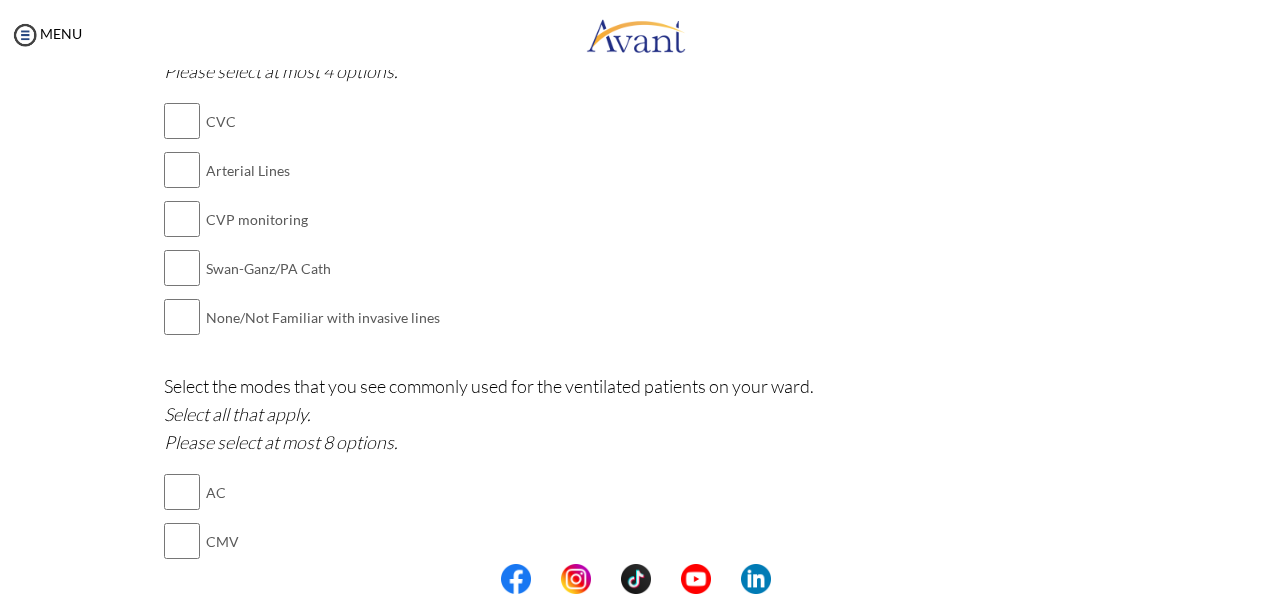 scroll, scrollTop: 1276, scrollLeft: 0, axis: vertical 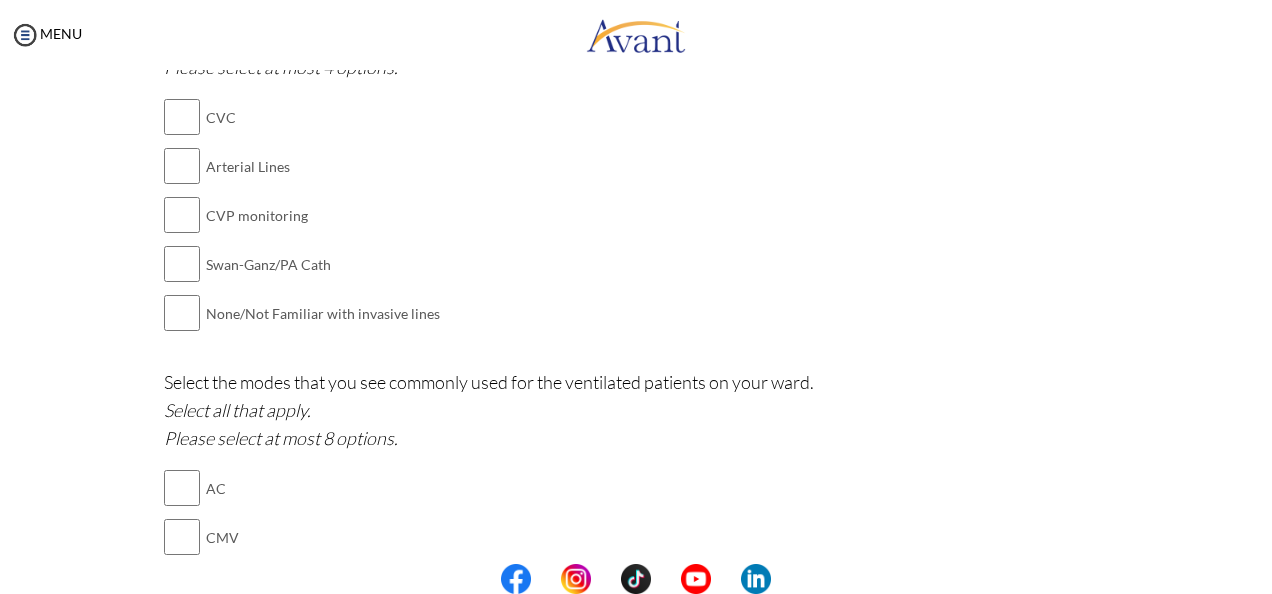 type on "1. ionotropes
2. chemotherapy
3. blood products" 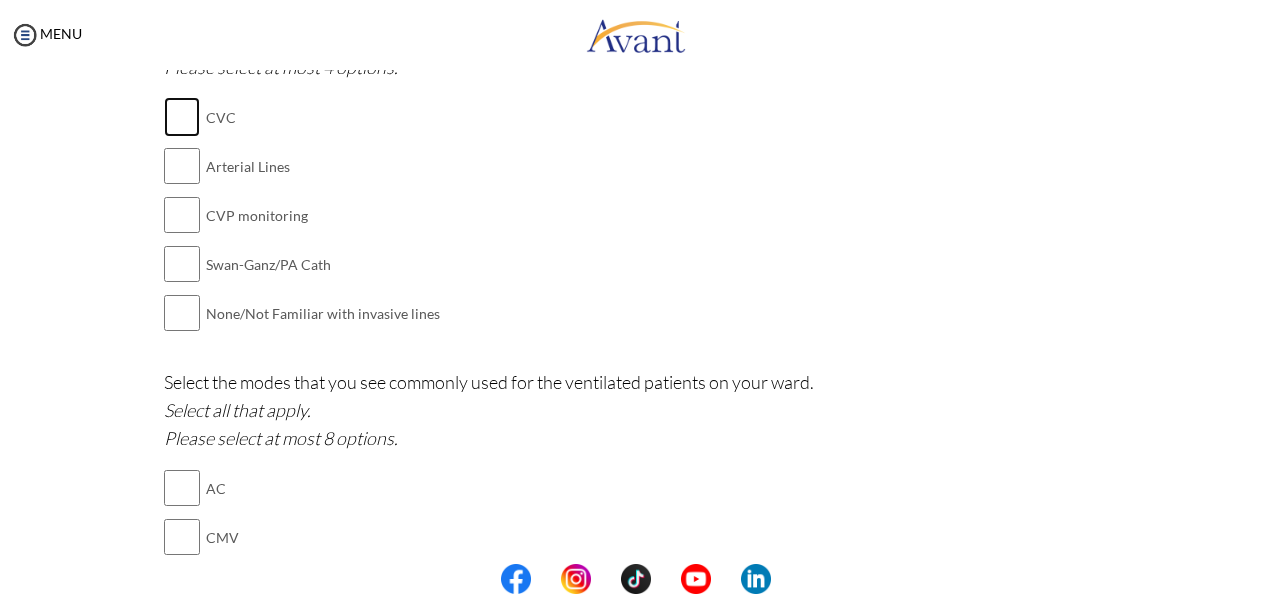 click at bounding box center (182, 117) 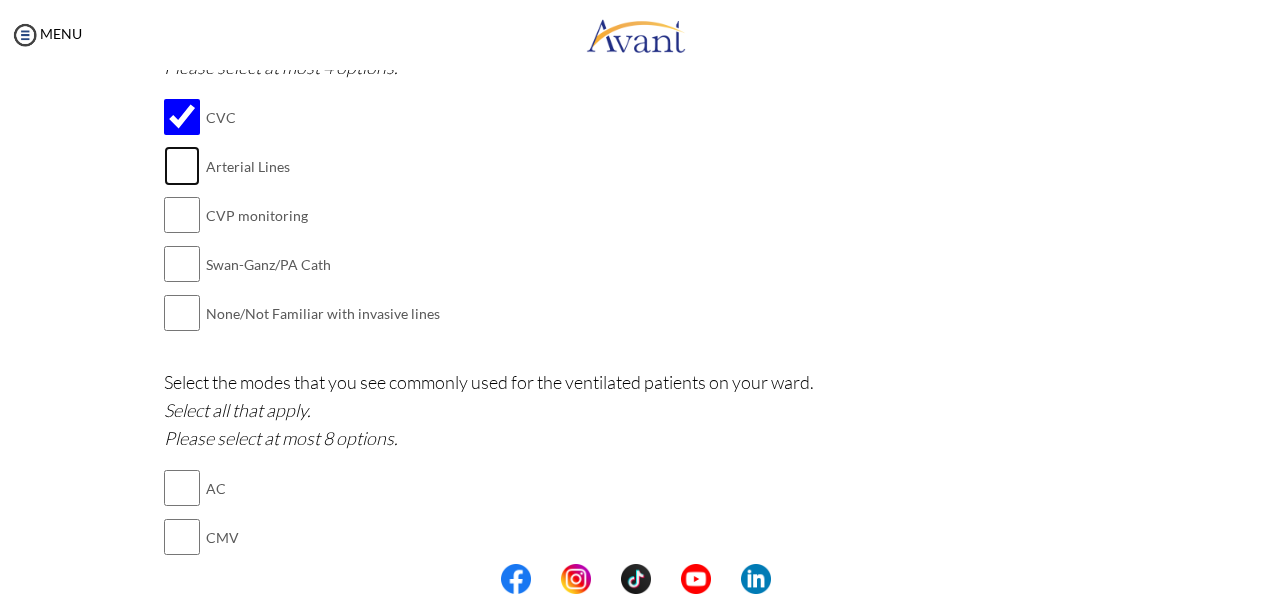 click at bounding box center (182, 166) 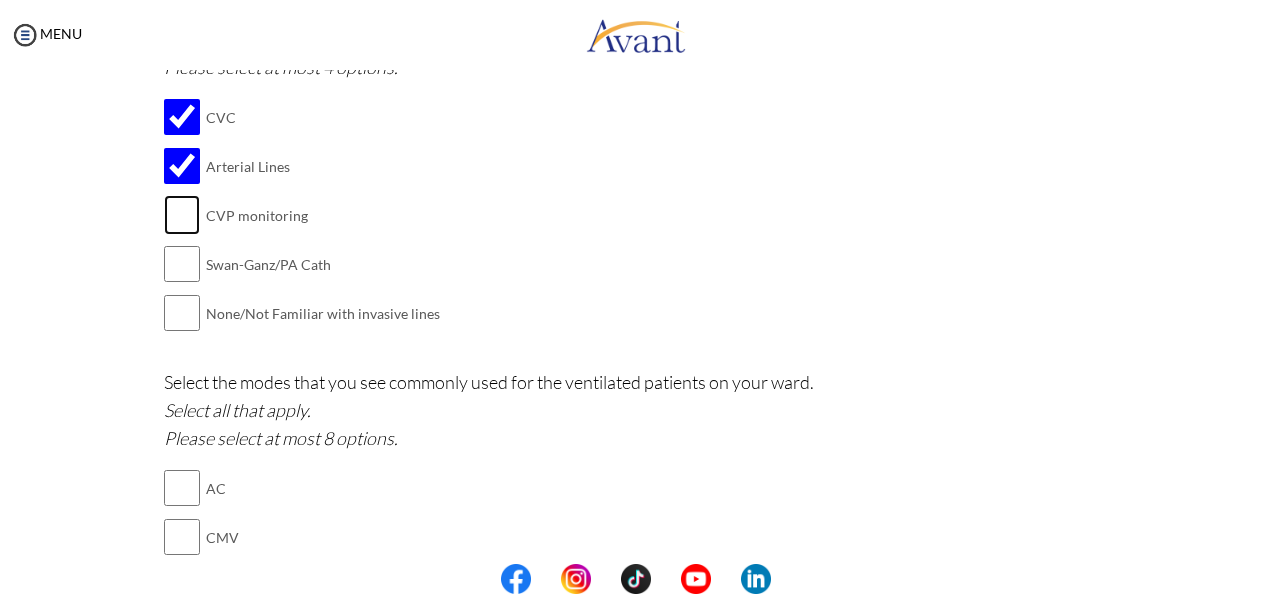 click at bounding box center [182, 215] 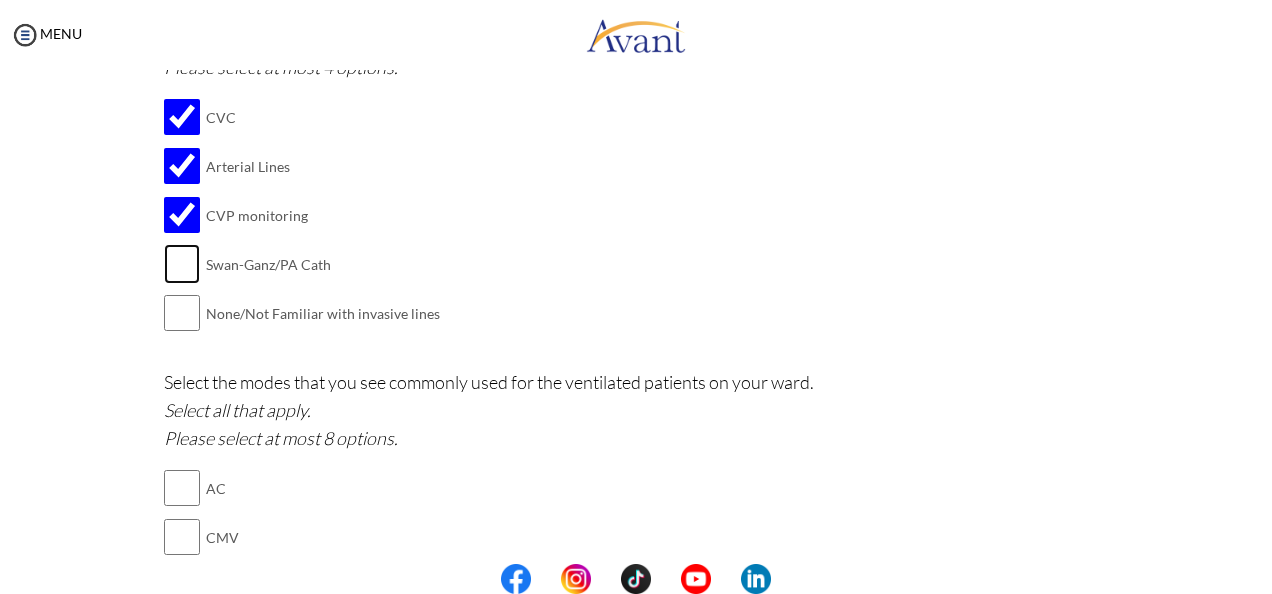 click at bounding box center (182, 264) 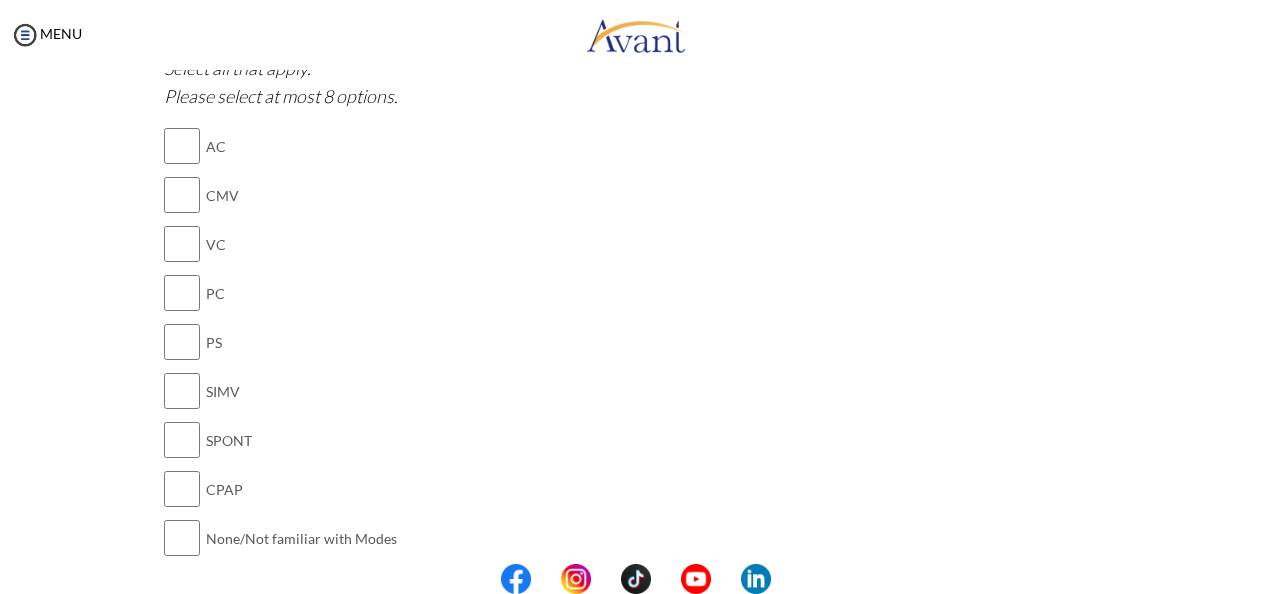 scroll, scrollTop: 1622, scrollLeft: 0, axis: vertical 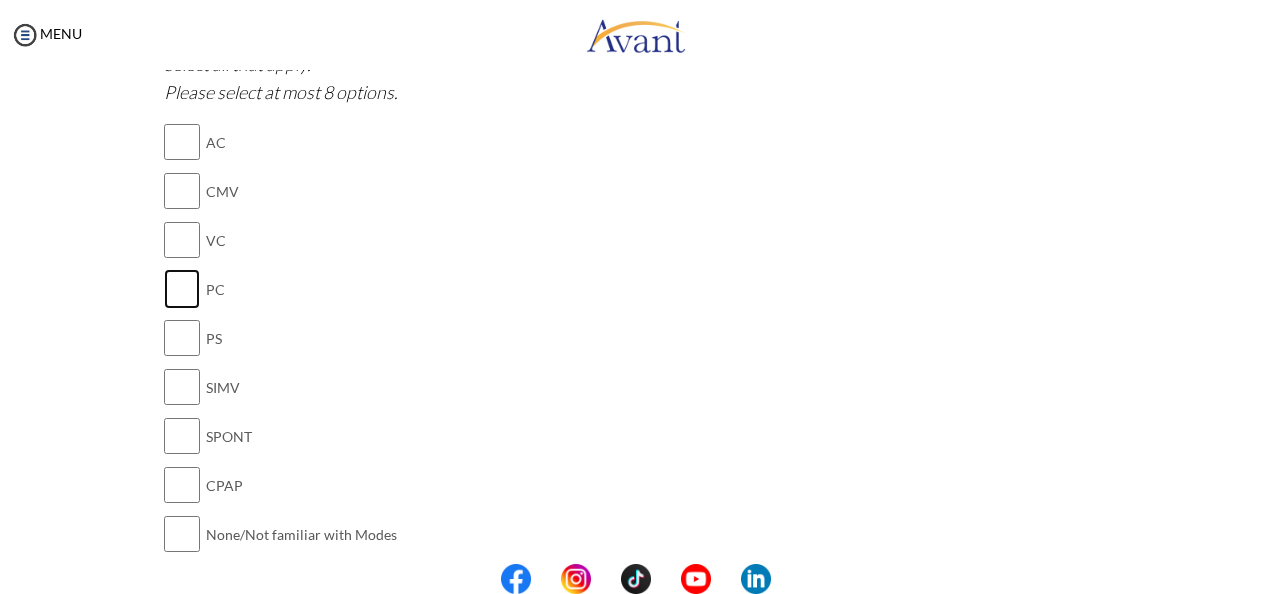 click at bounding box center [182, 289] 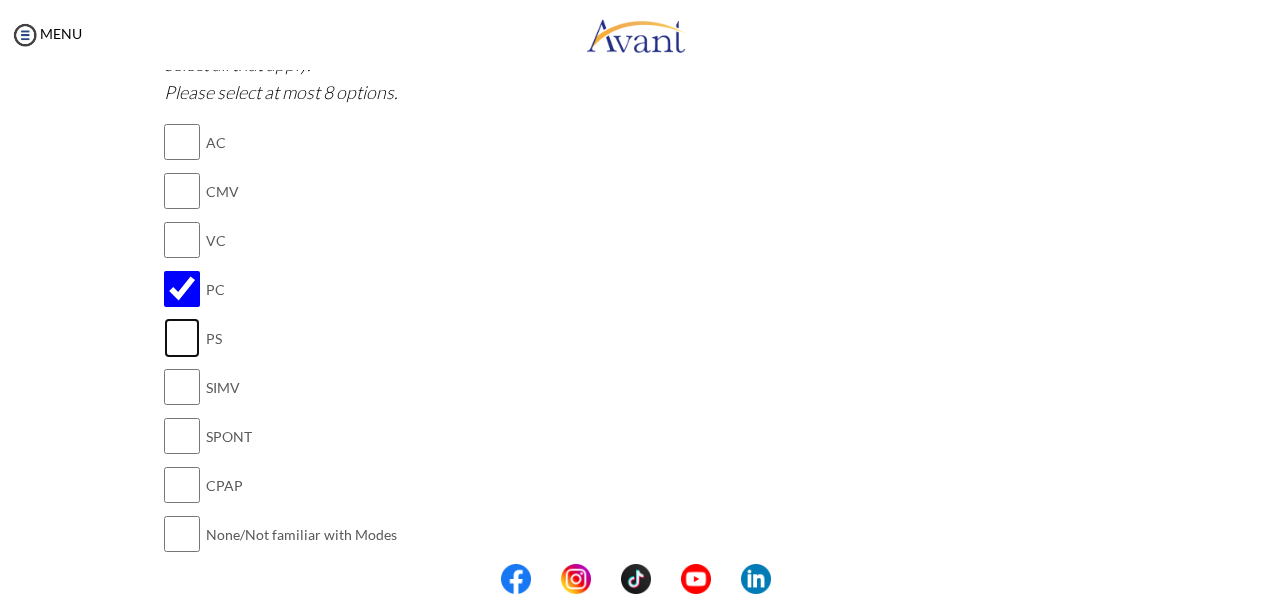 click at bounding box center (182, 338) 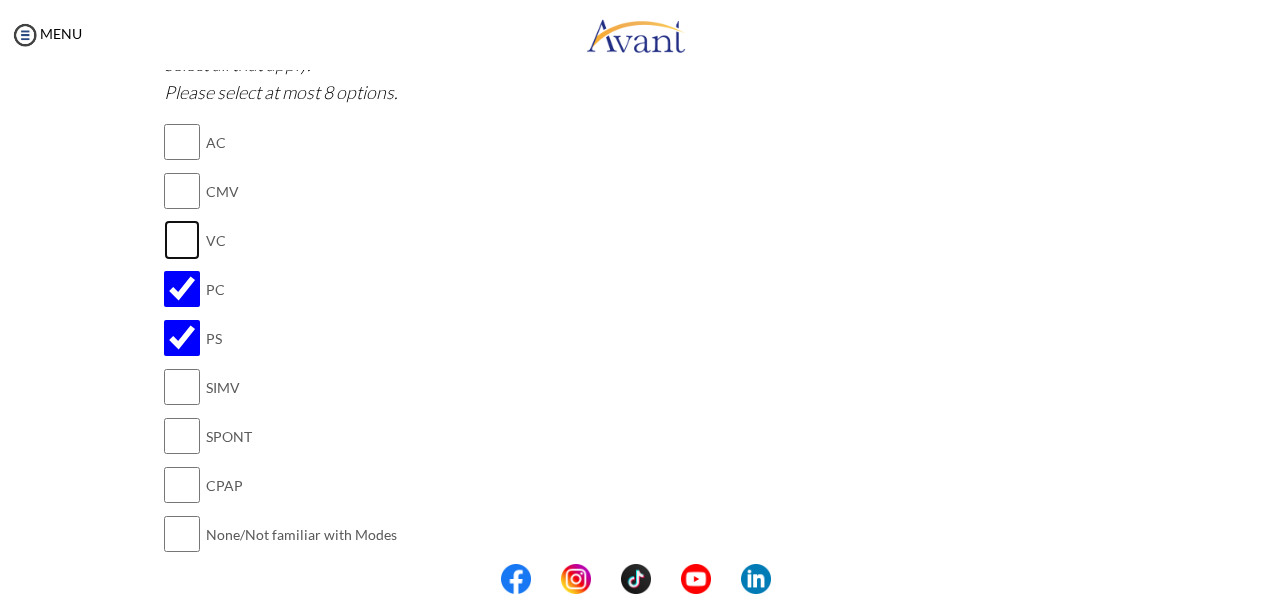 click at bounding box center (182, 240) 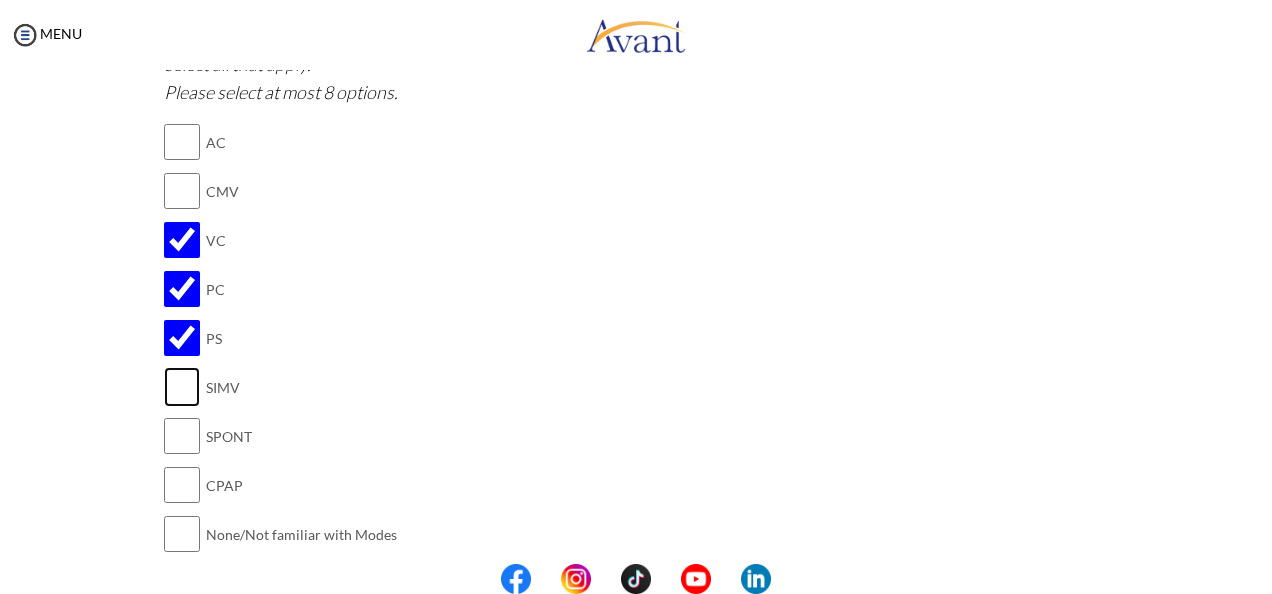 click at bounding box center (182, 387) 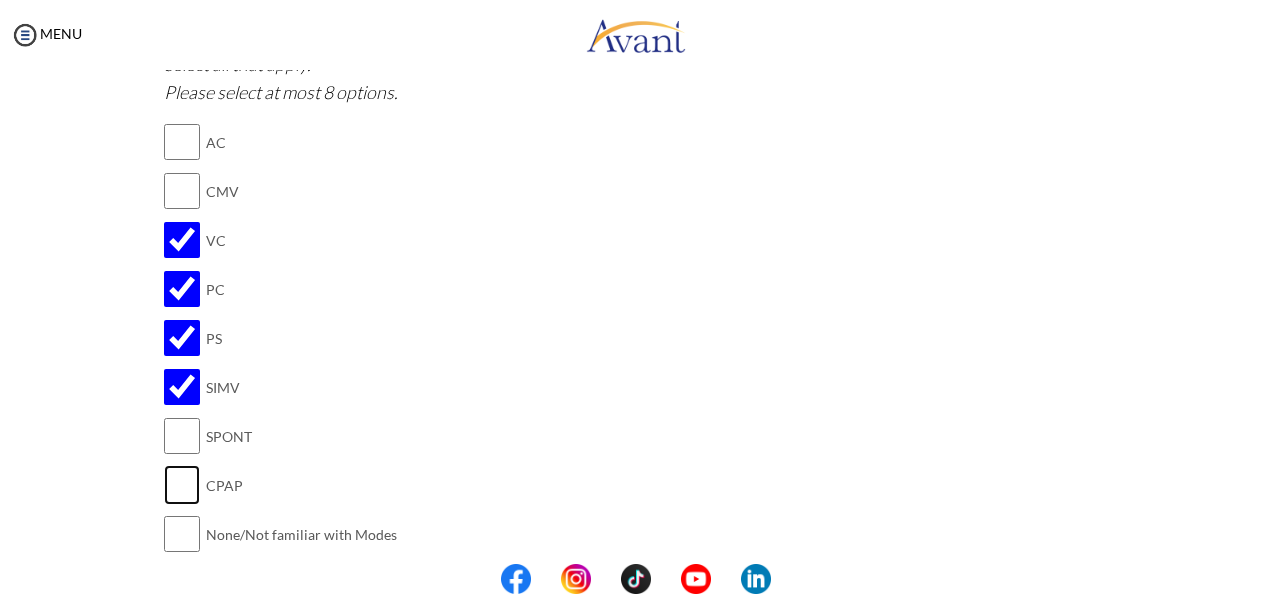 click at bounding box center (182, 485) 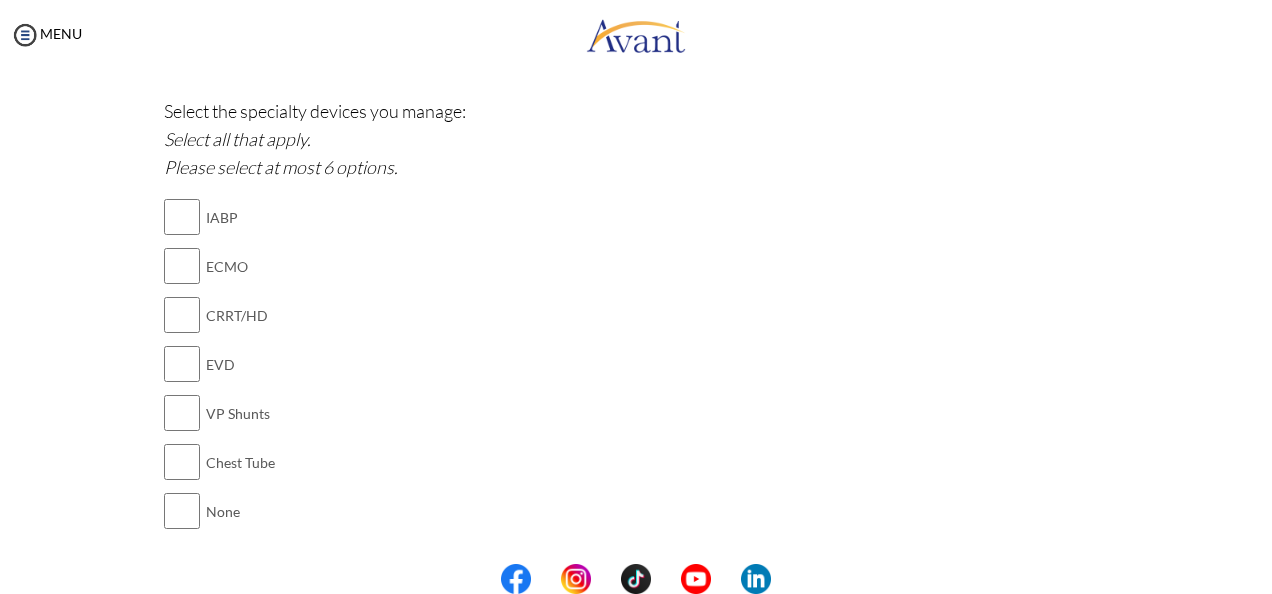 scroll, scrollTop: 2118, scrollLeft: 0, axis: vertical 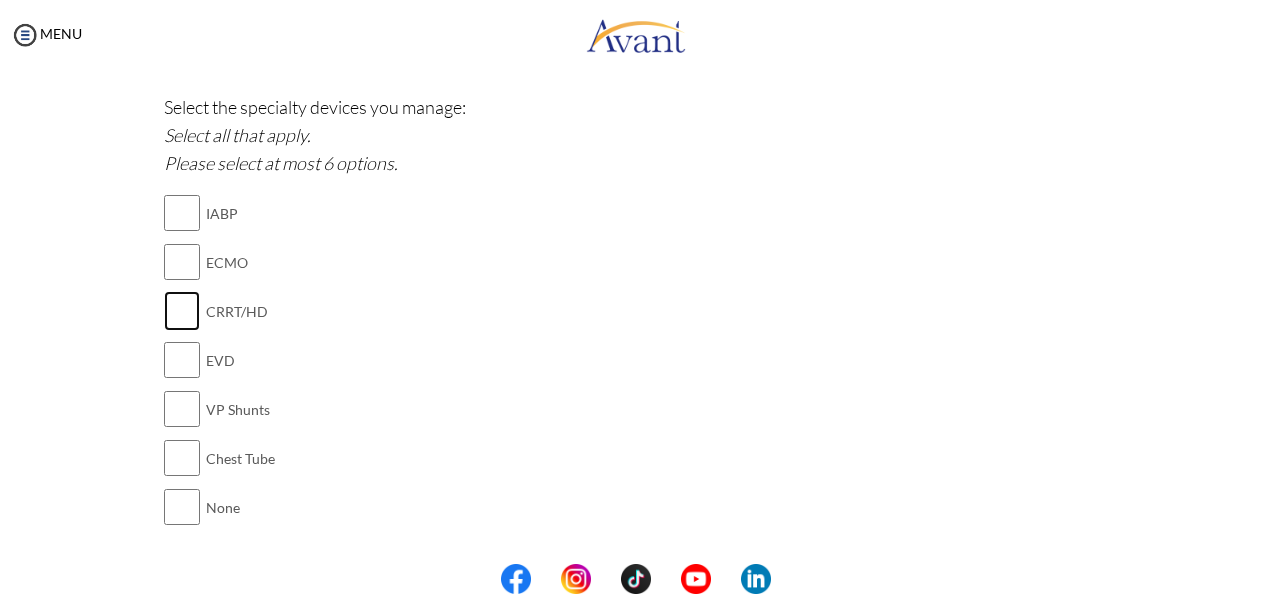 click at bounding box center (182, 311) 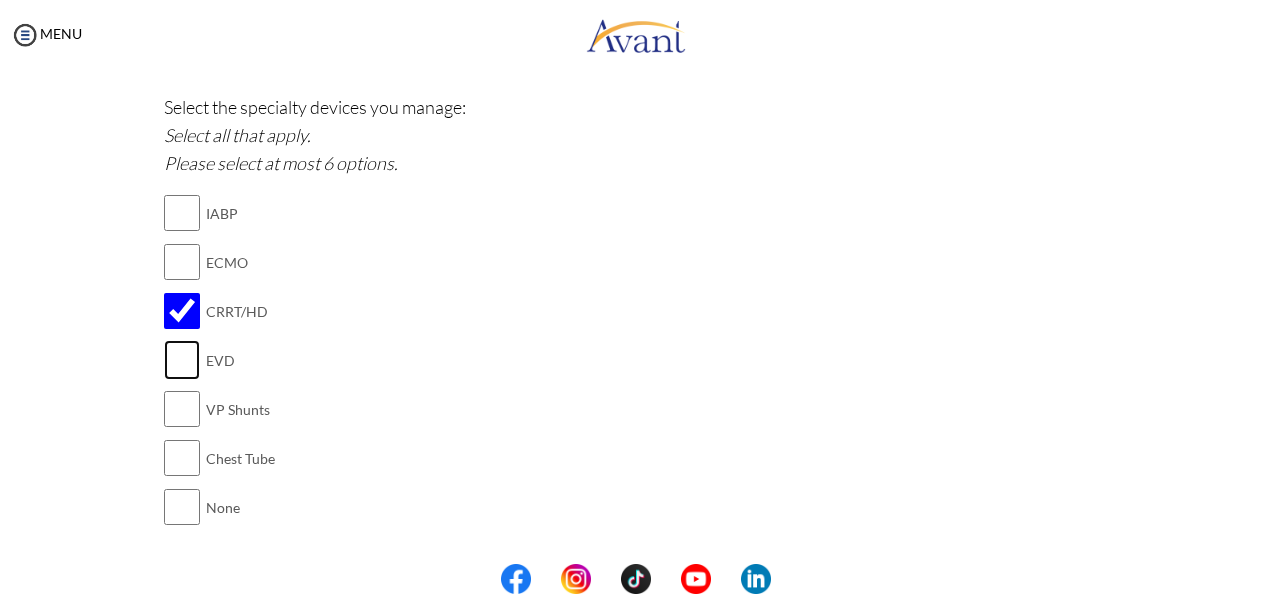 click at bounding box center (182, 360) 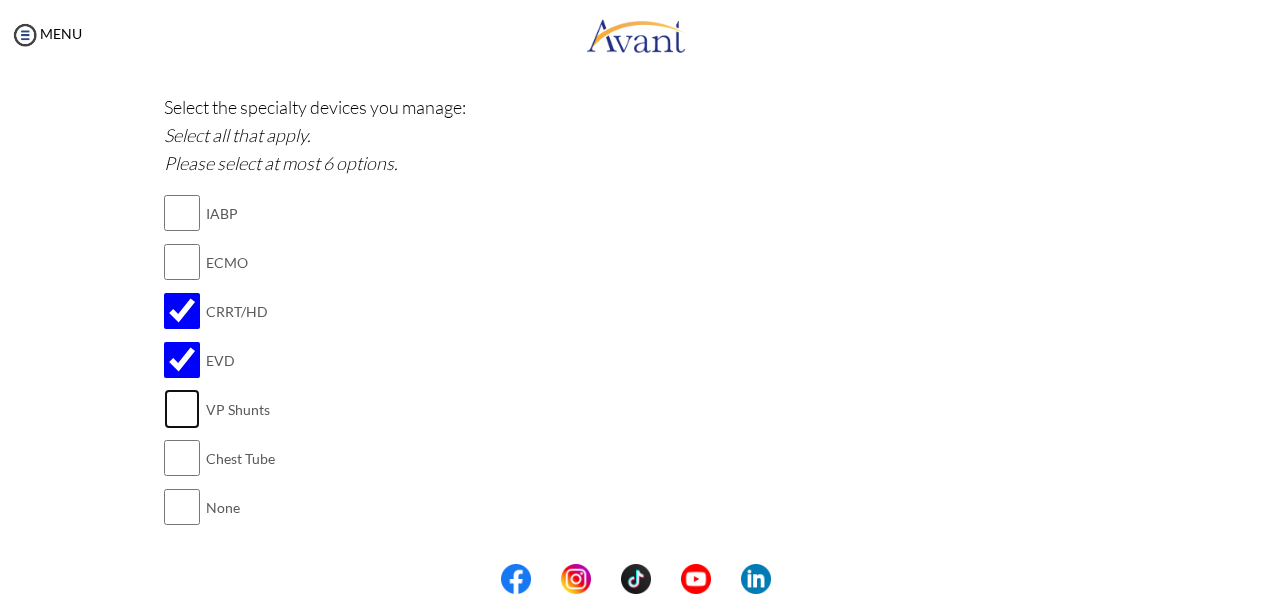 click at bounding box center (182, 409) 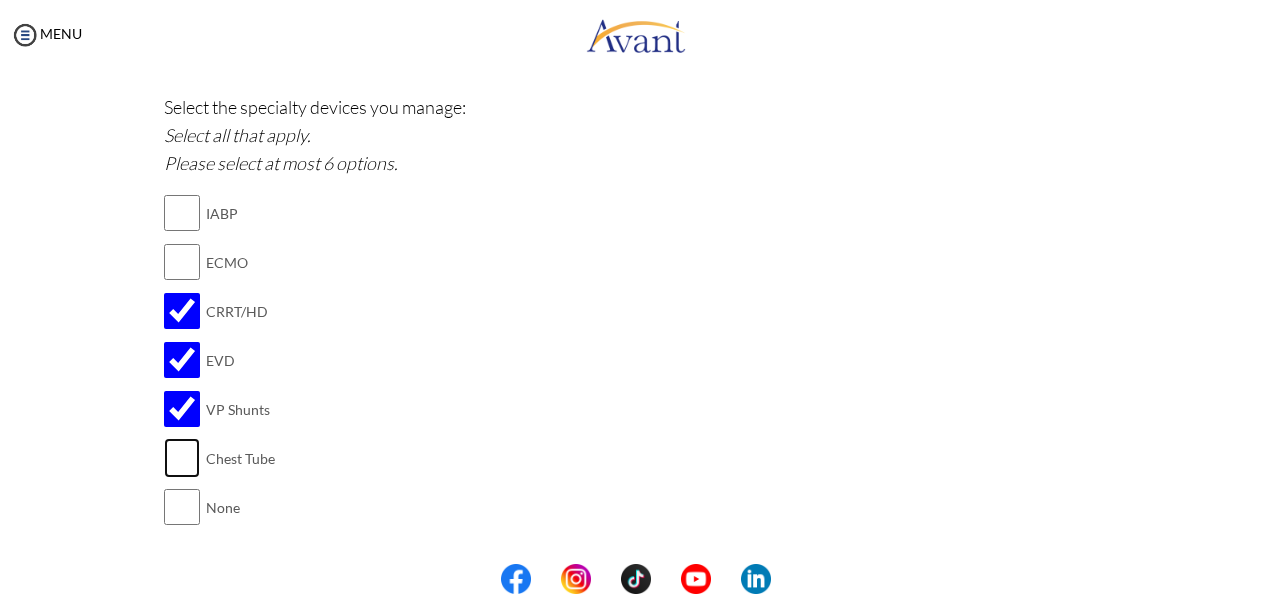 click at bounding box center [182, 458] 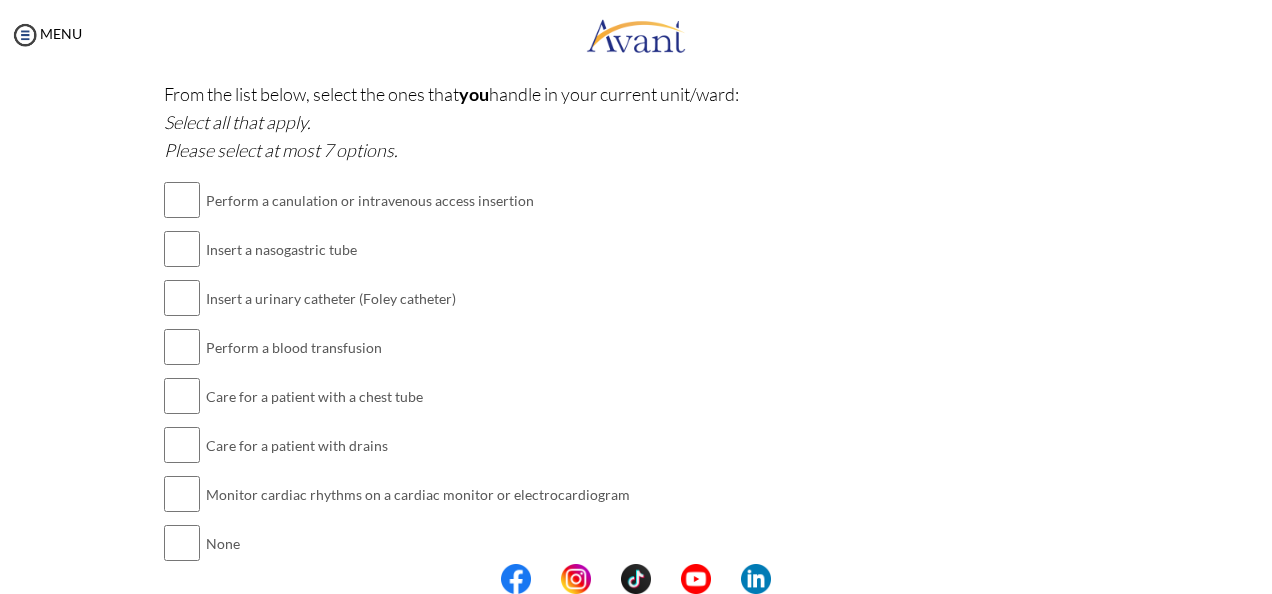 scroll, scrollTop: 2648, scrollLeft: 0, axis: vertical 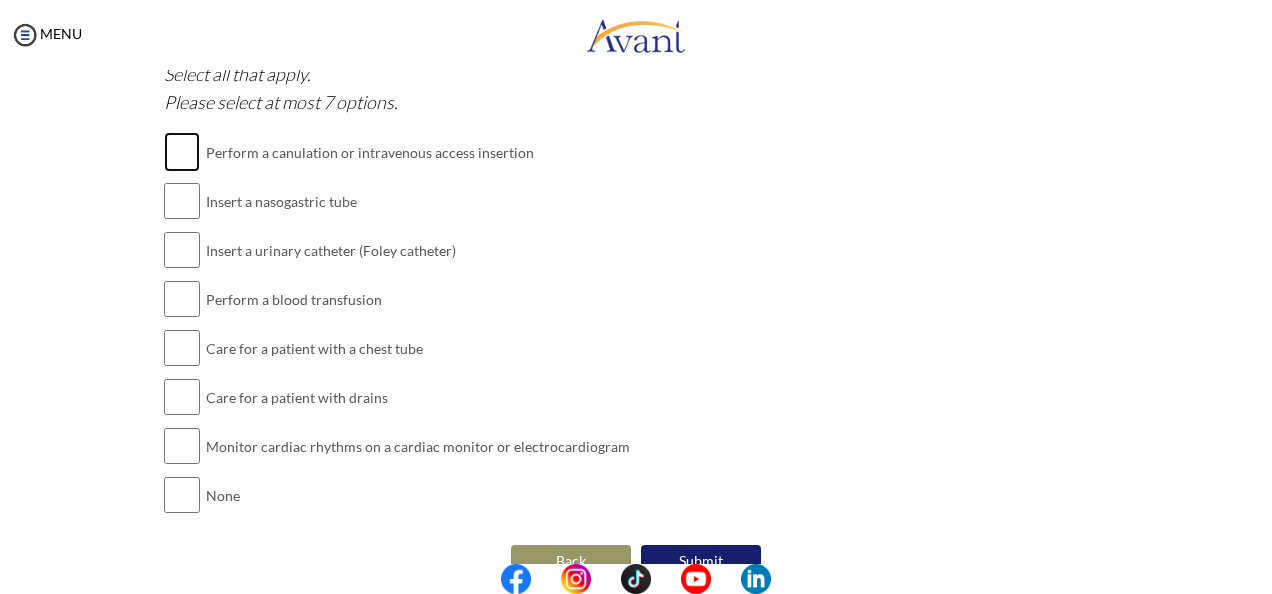 click at bounding box center [182, 152] 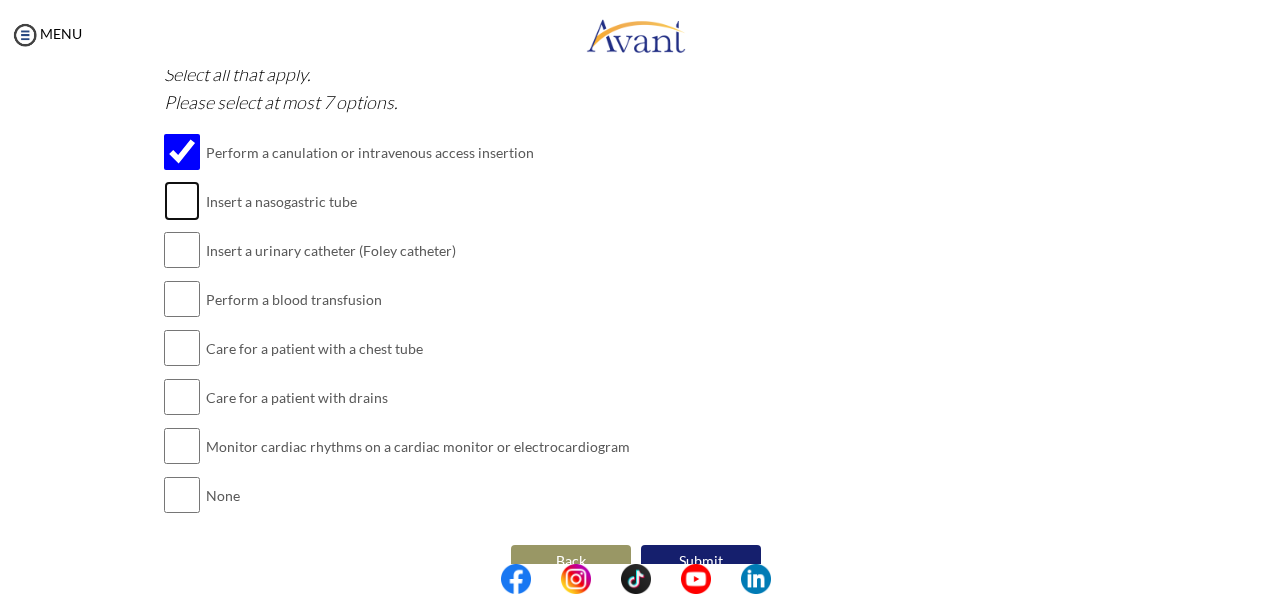 click at bounding box center [182, 201] 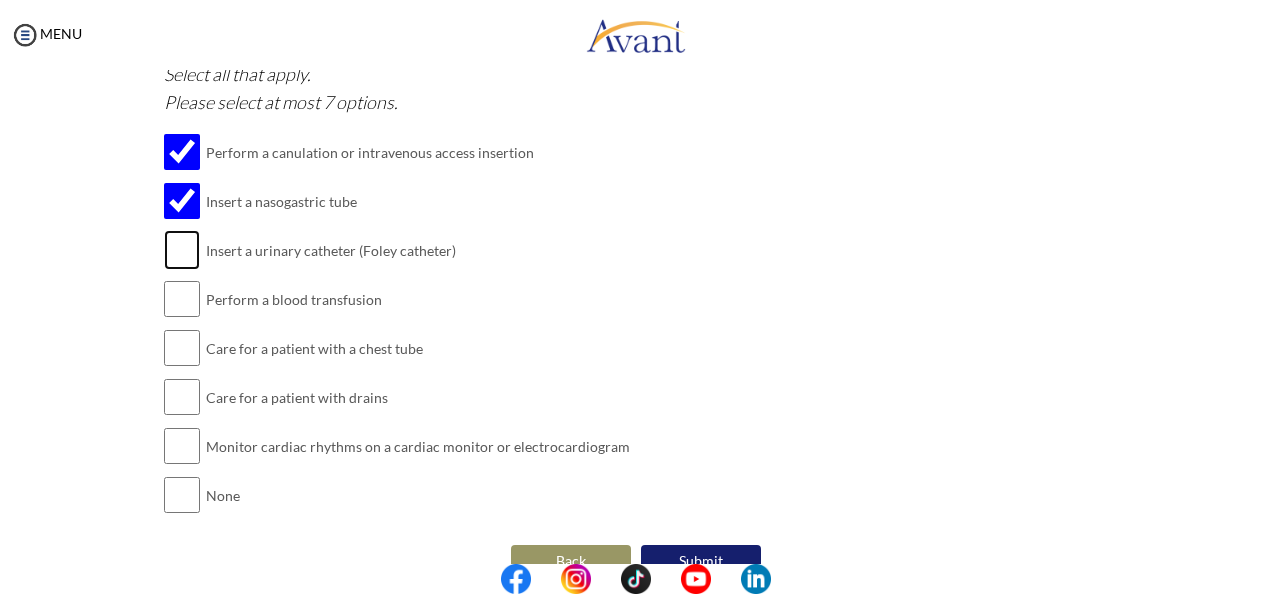 click at bounding box center (182, 250) 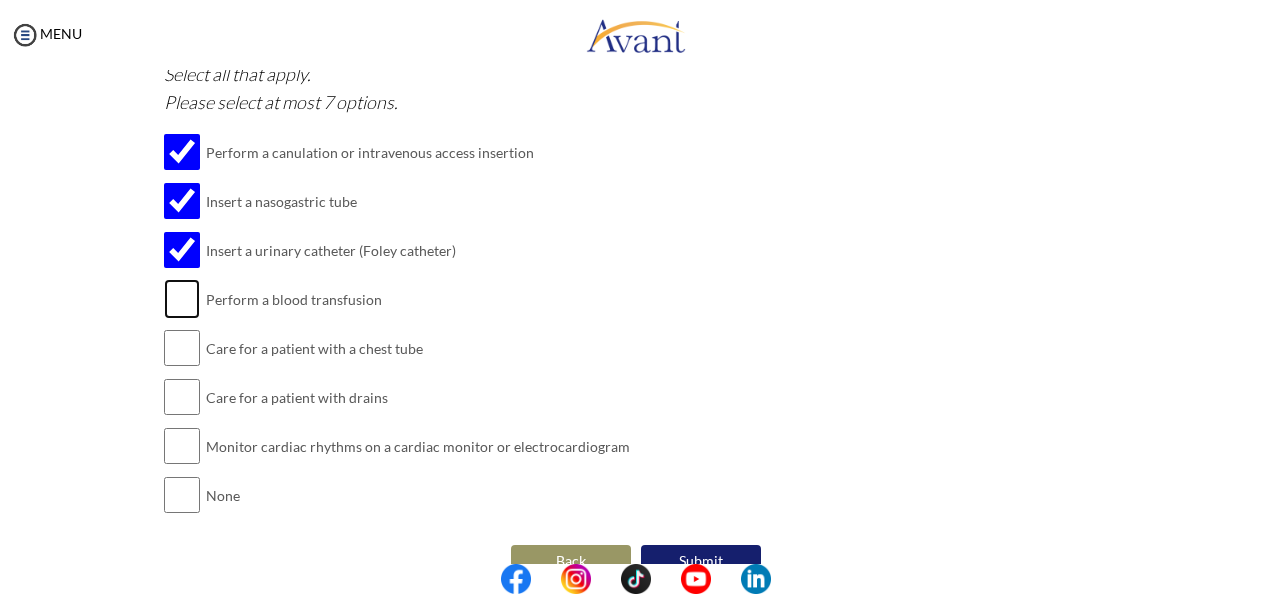 click at bounding box center (182, 299) 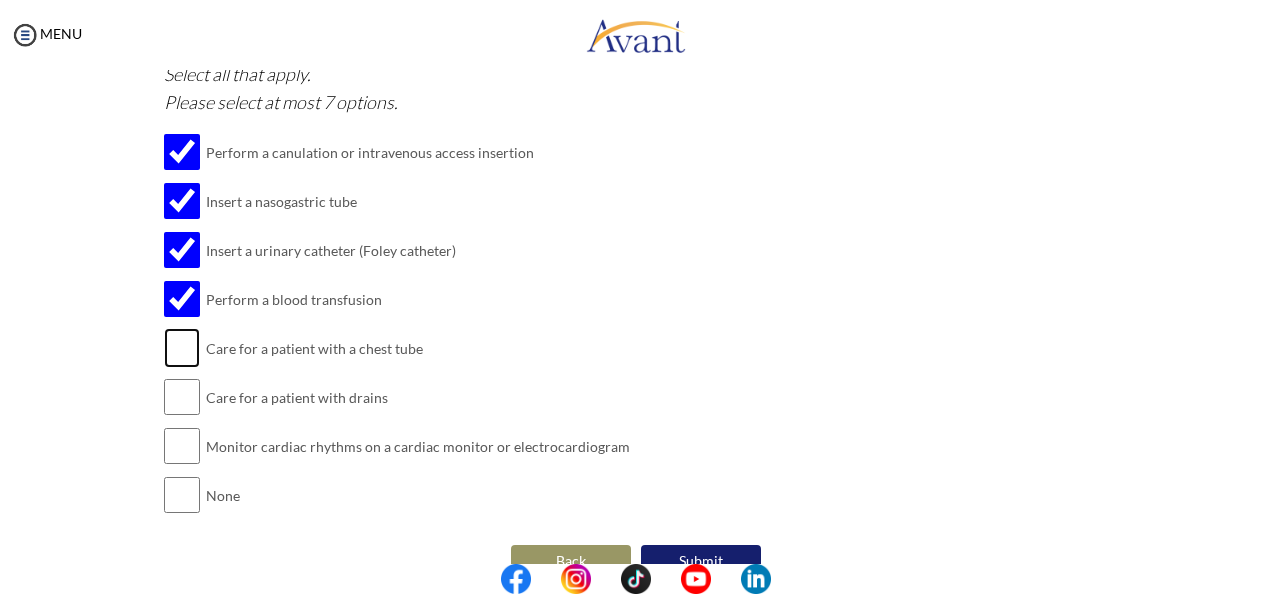 click at bounding box center (182, 348) 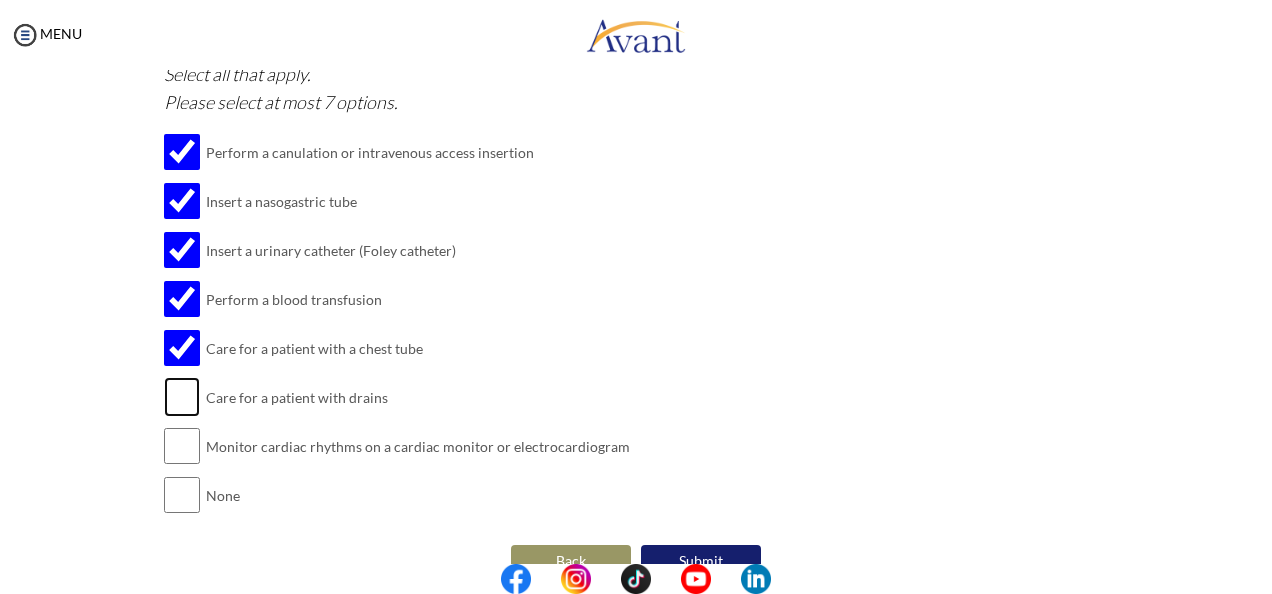 click at bounding box center (182, 397) 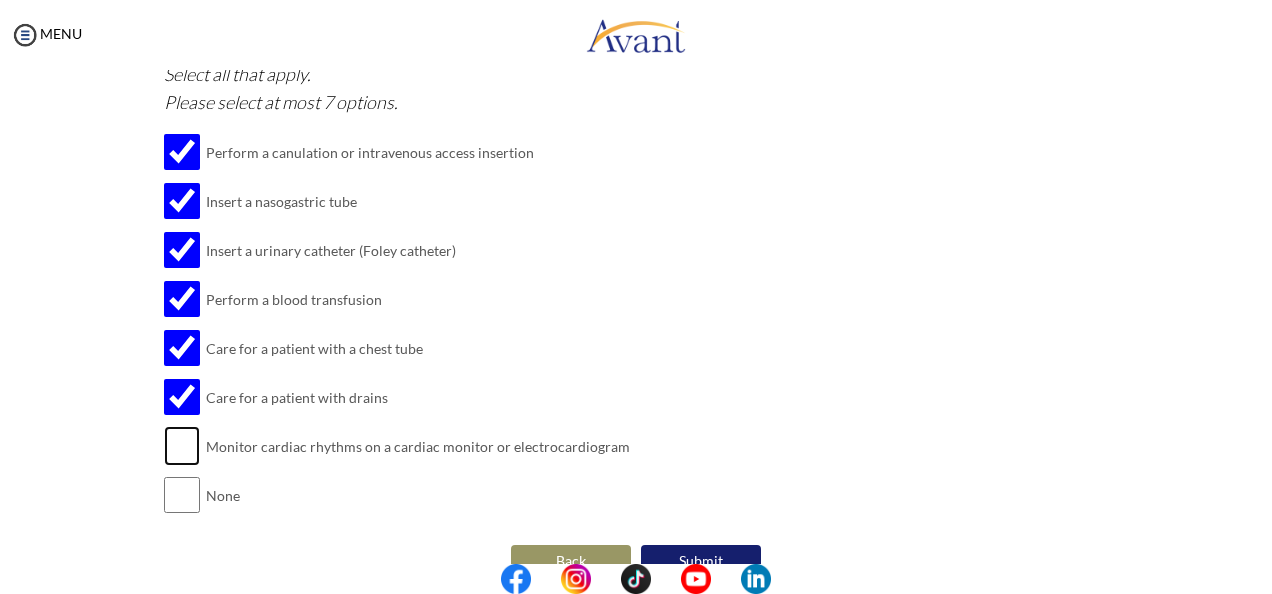 click at bounding box center [182, 446] 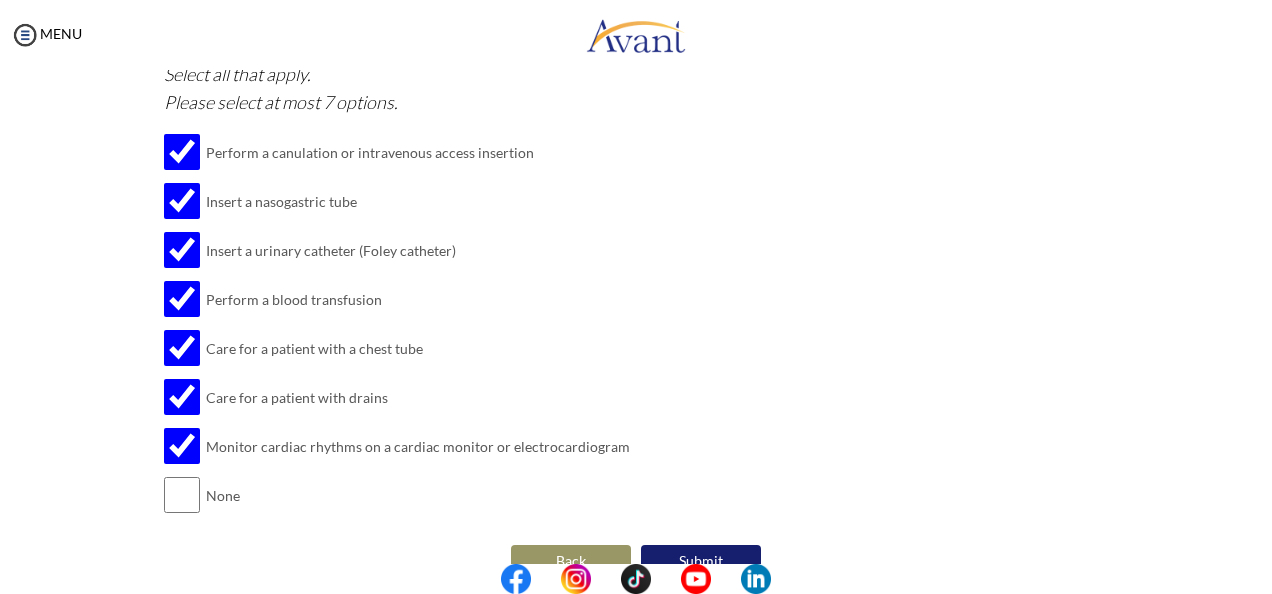 click on "Submit" at bounding box center [701, 561] 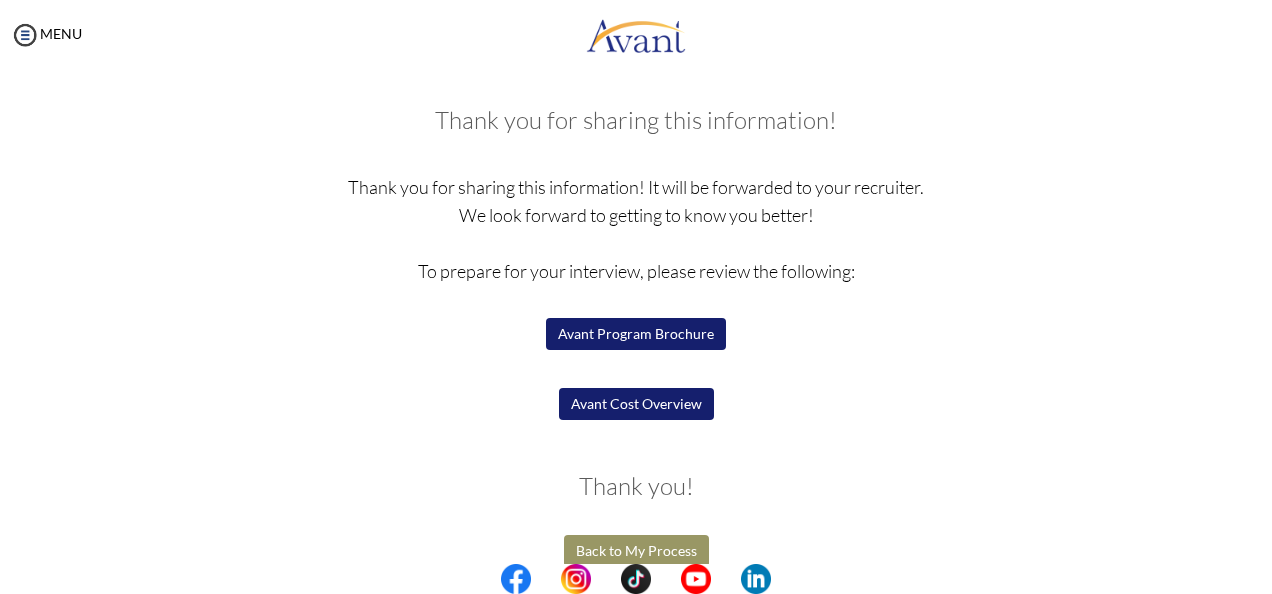 scroll, scrollTop: 114, scrollLeft: 0, axis: vertical 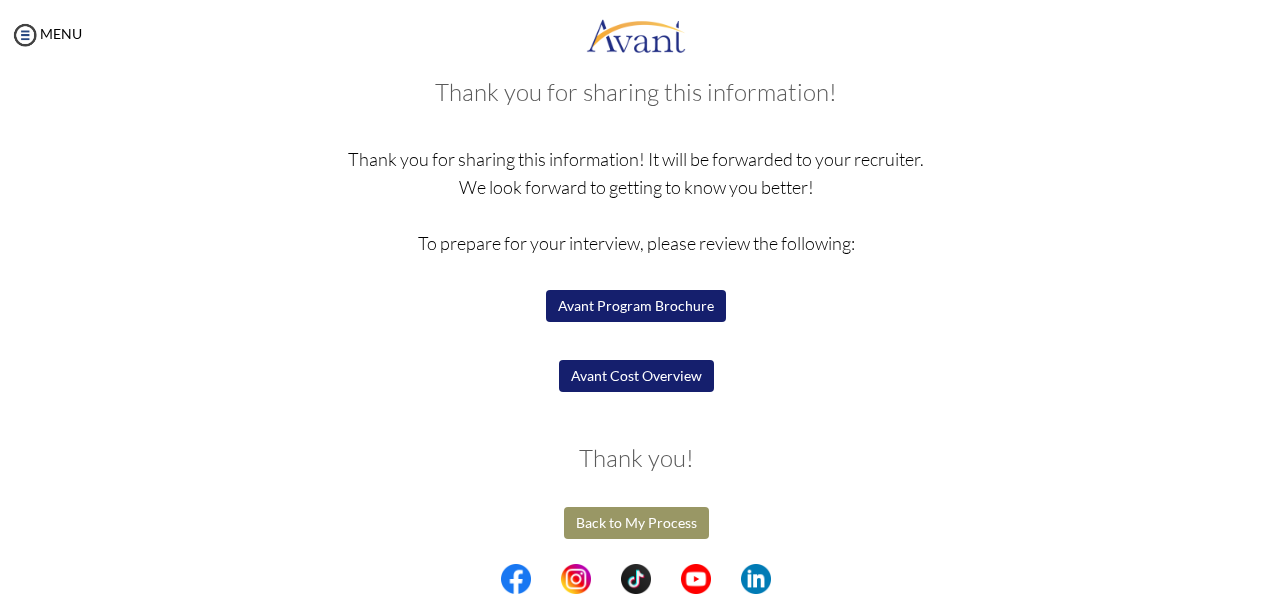 click on "Back to My Process" at bounding box center [636, 523] 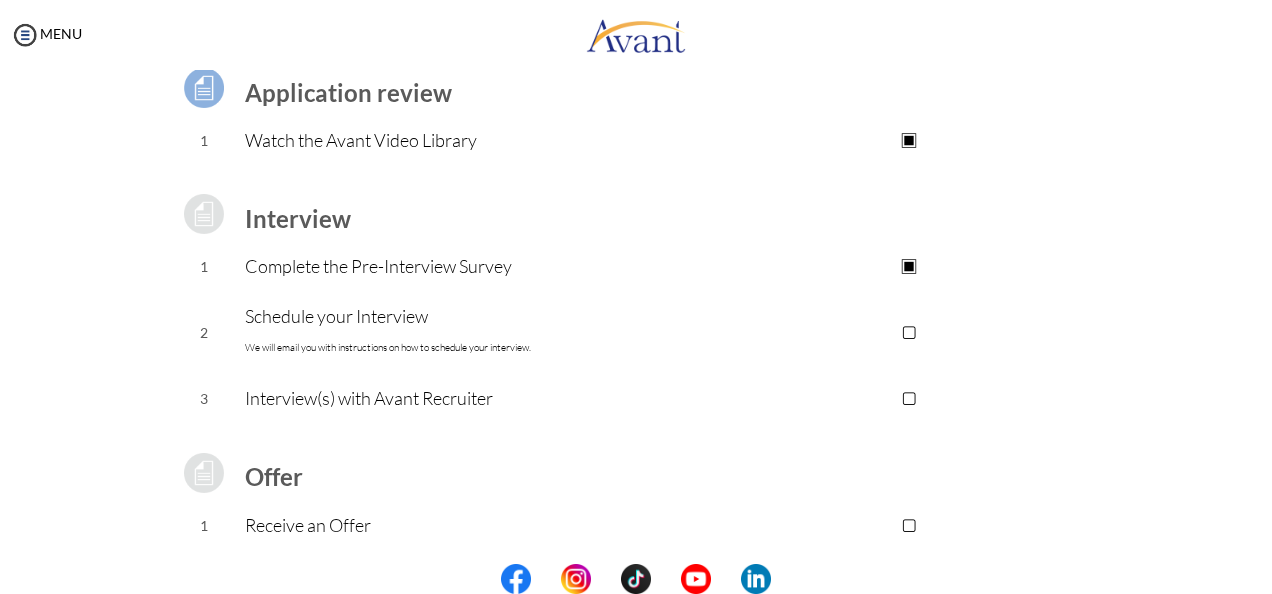 scroll, scrollTop: 162, scrollLeft: 0, axis: vertical 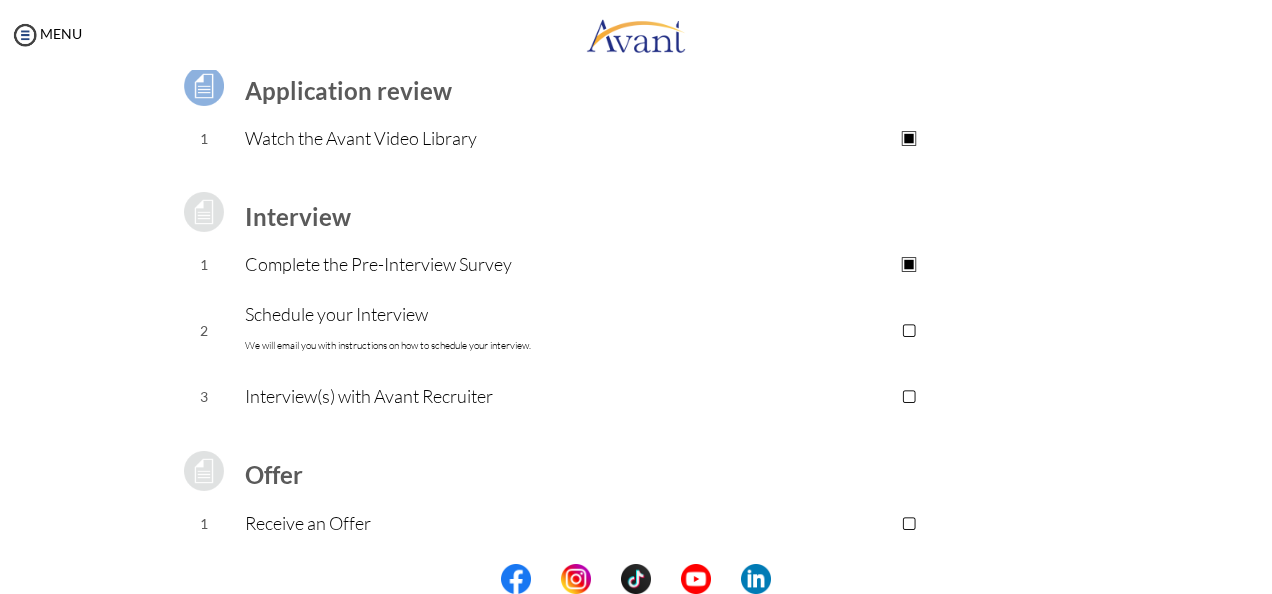 click on "Schedule your Interview We will email you with instructions on how to schedule your interview." at bounding box center [477, 330] 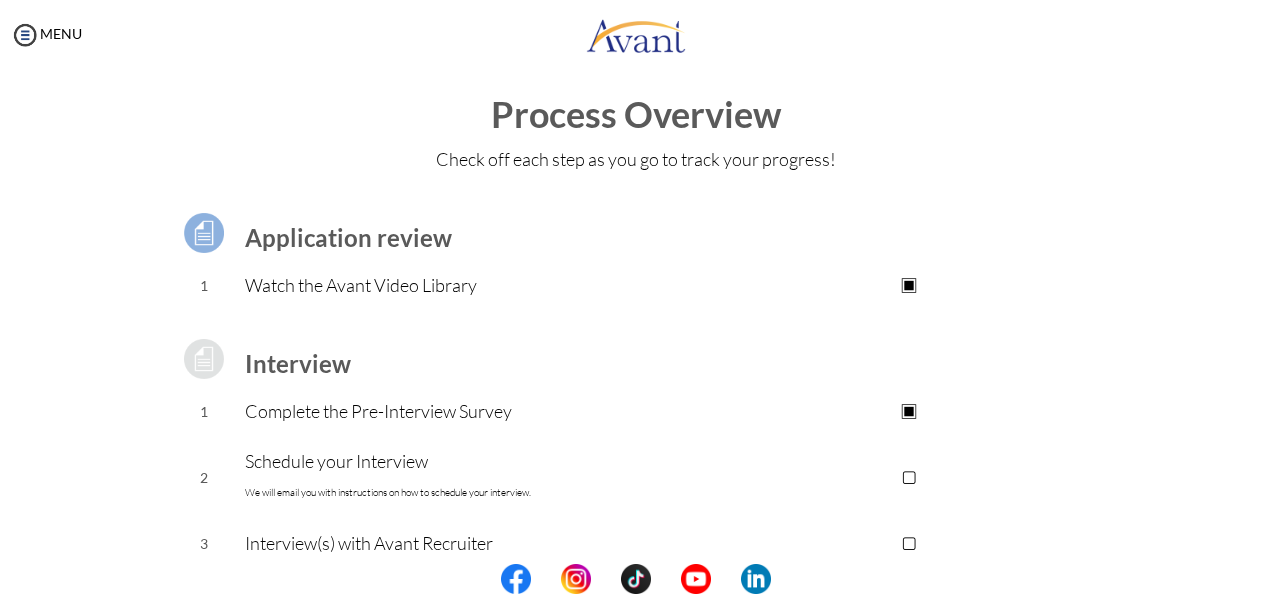 scroll, scrollTop: 0, scrollLeft: 0, axis: both 